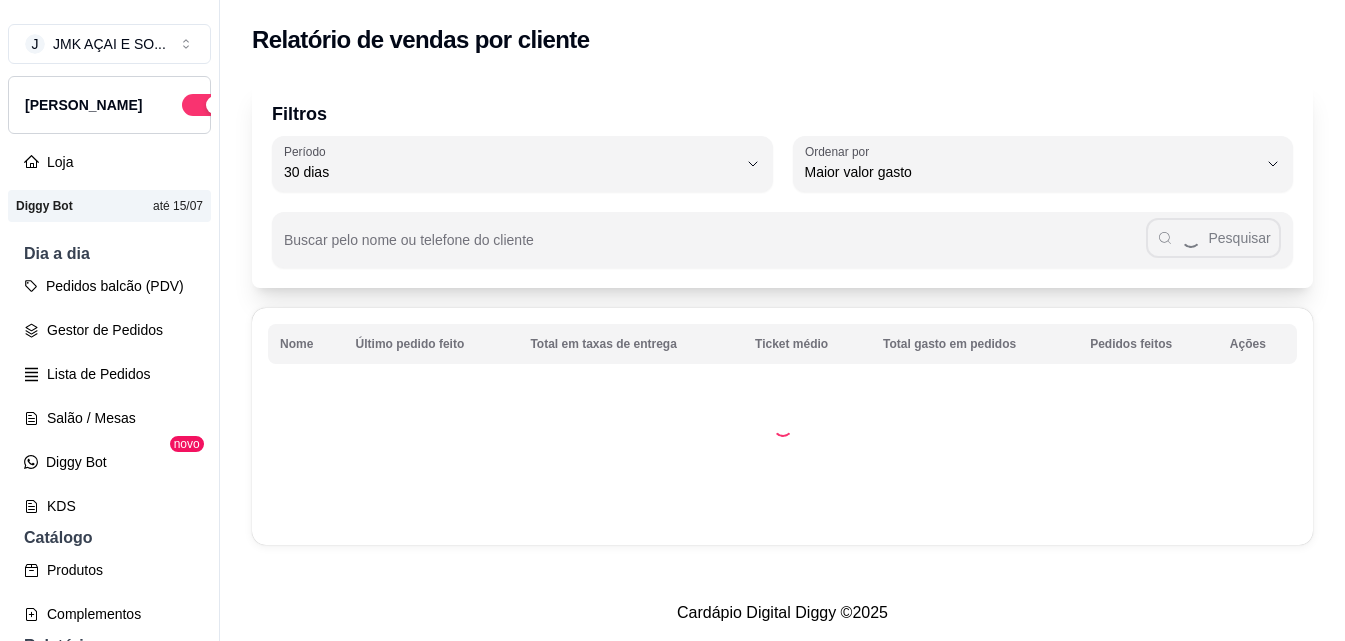 select on "30" 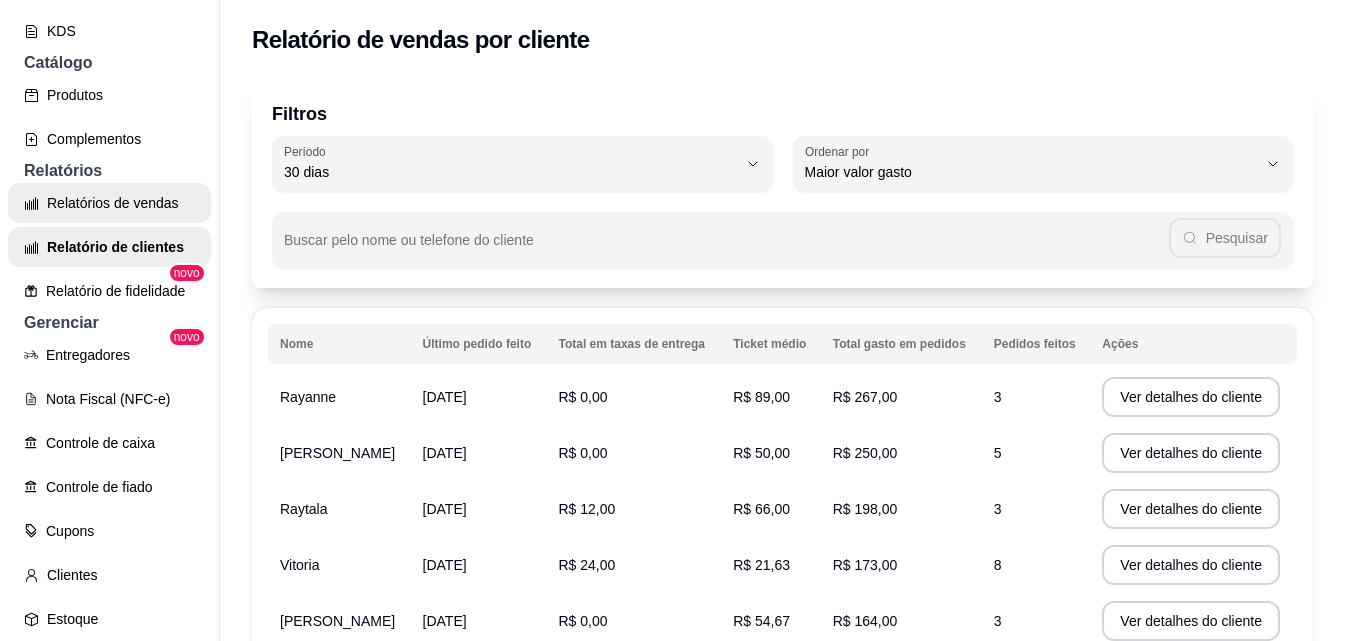 scroll, scrollTop: 529, scrollLeft: 0, axis: vertical 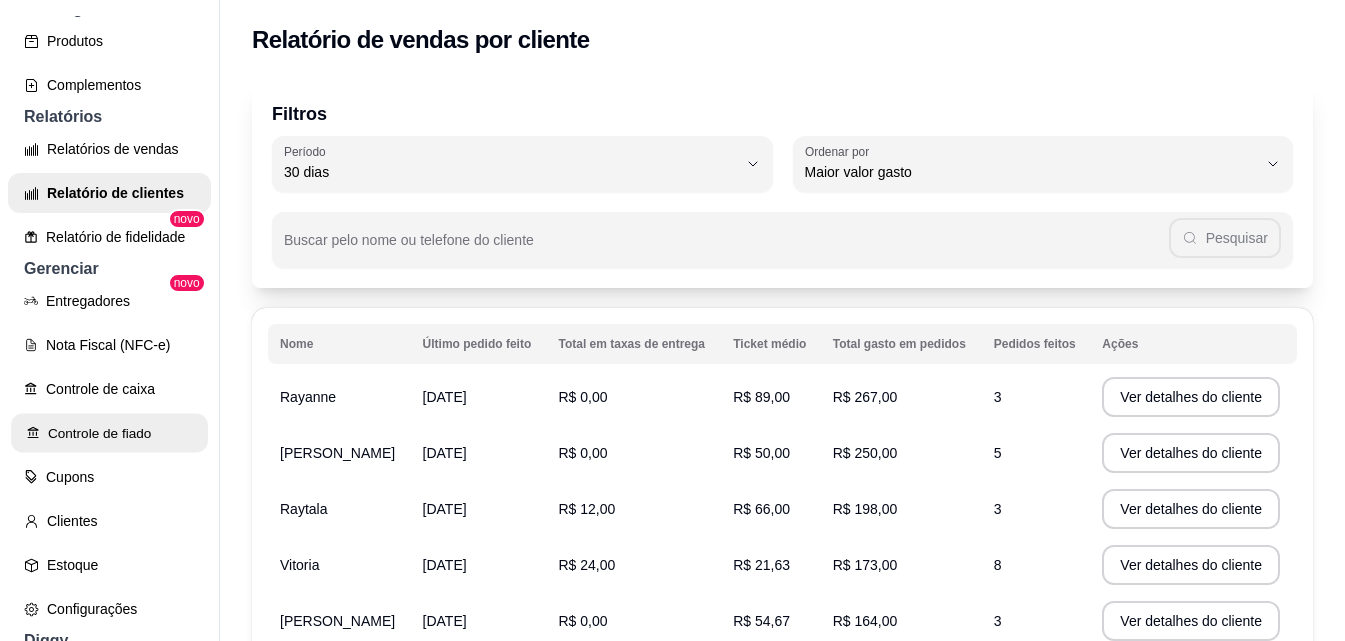 click on "Controle de fiado" at bounding box center (109, 433) 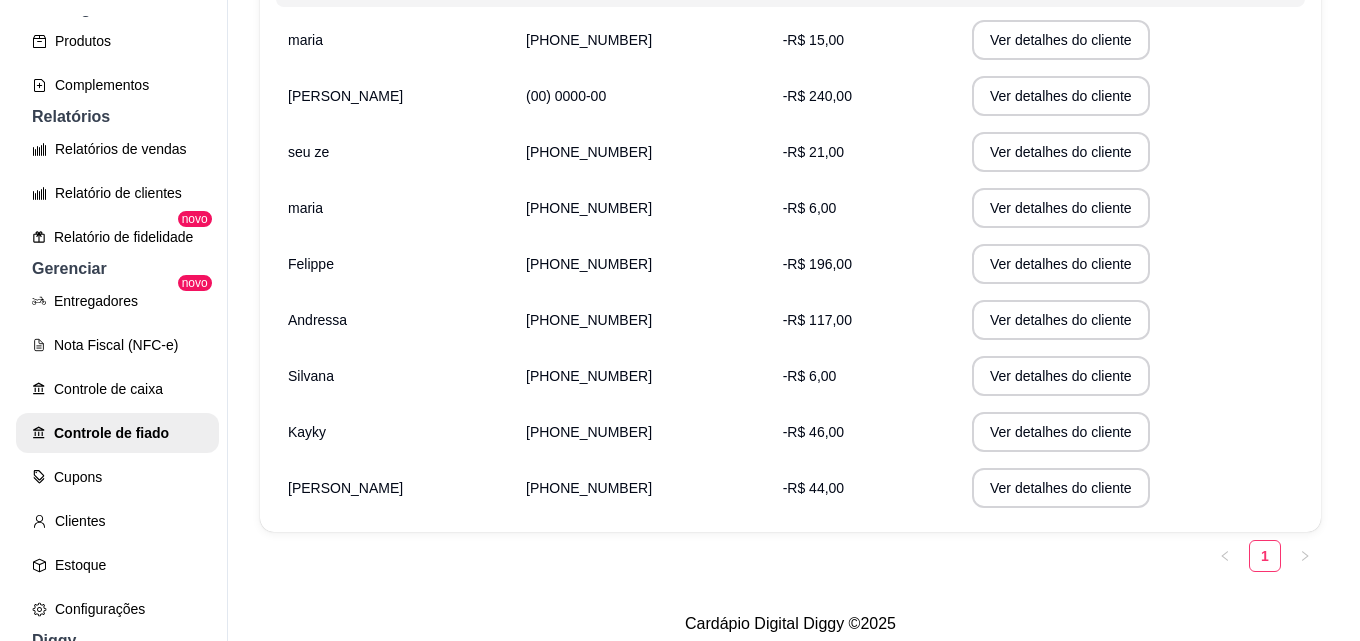 scroll, scrollTop: 400, scrollLeft: 0, axis: vertical 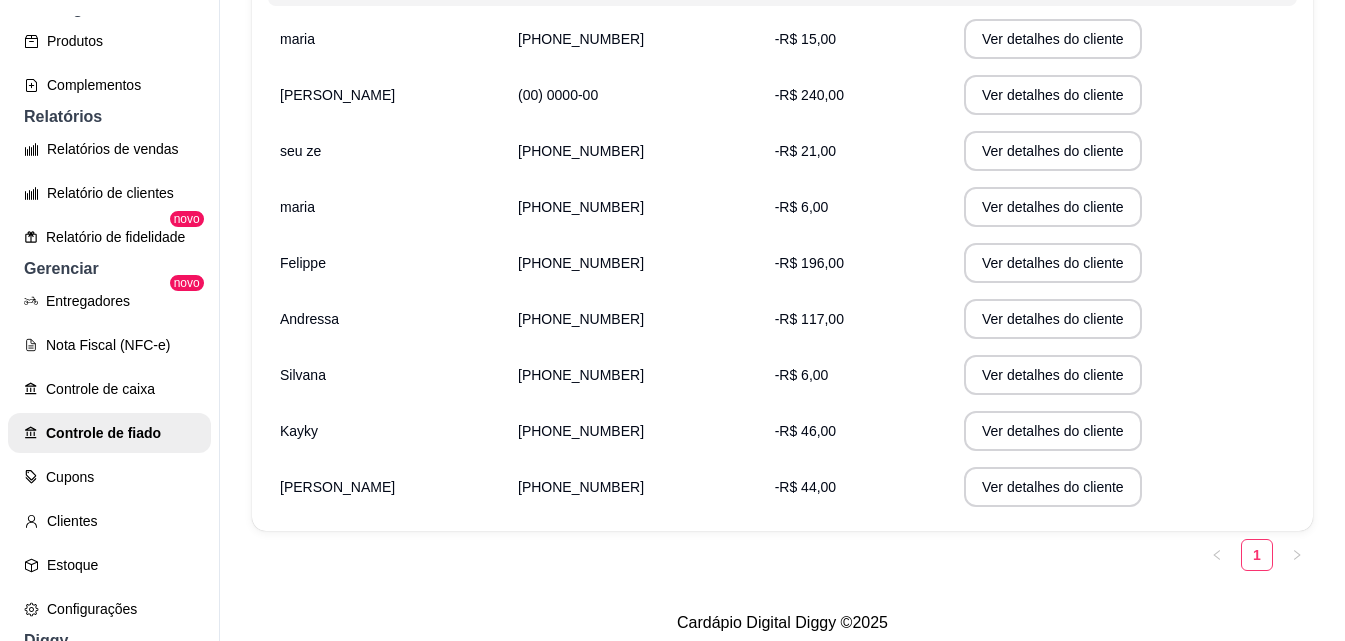 click on "Felippe" at bounding box center (387, 263) 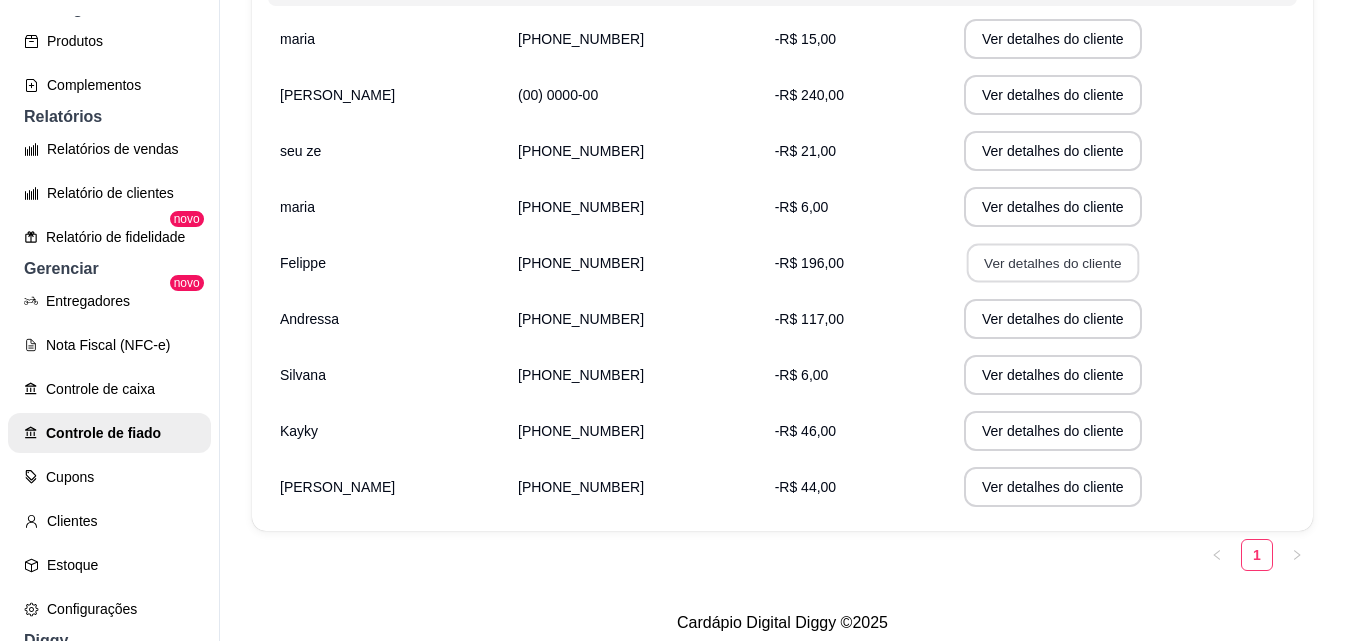 click on "Ver detalhes do cliente" at bounding box center (1053, 263) 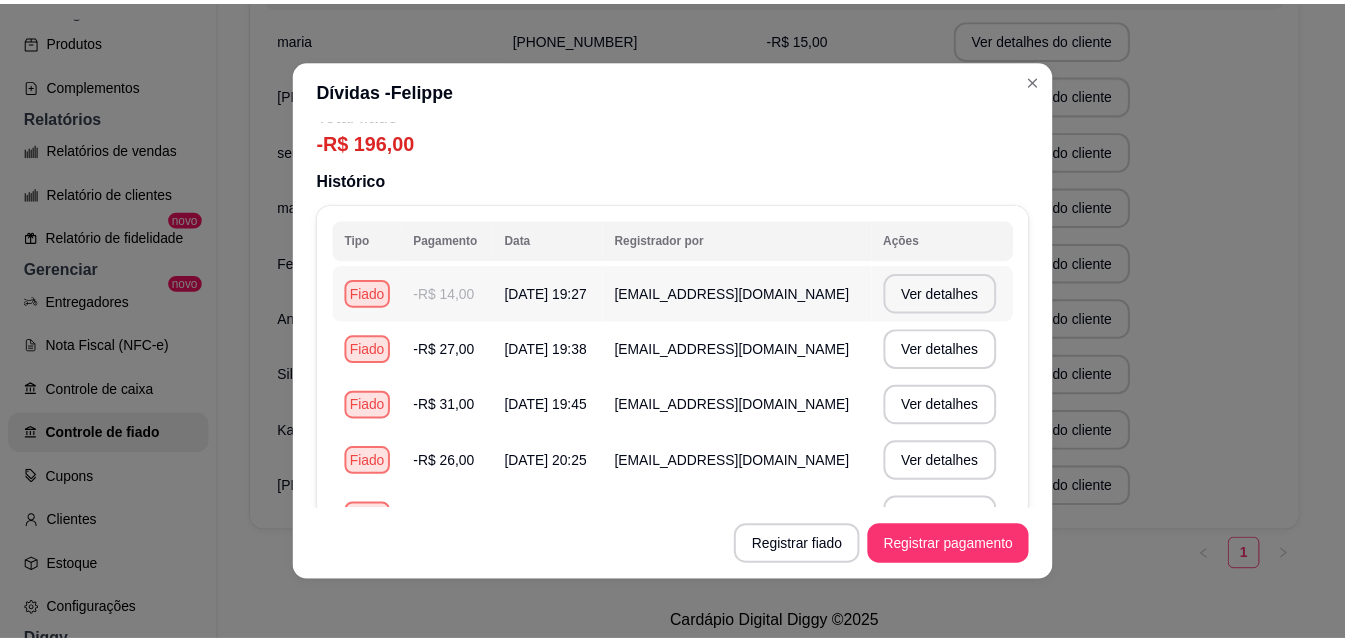 scroll, scrollTop: 0, scrollLeft: 0, axis: both 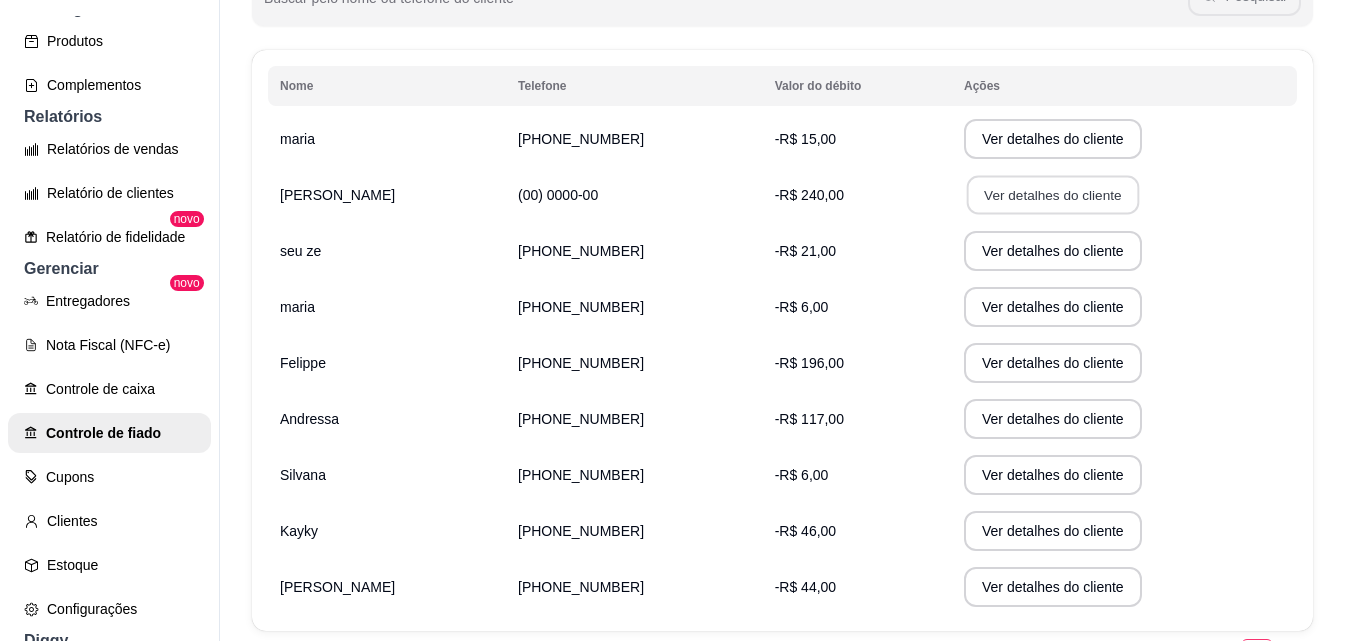 click on "Ver detalhes do cliente" at bounding box center (1053, 195) 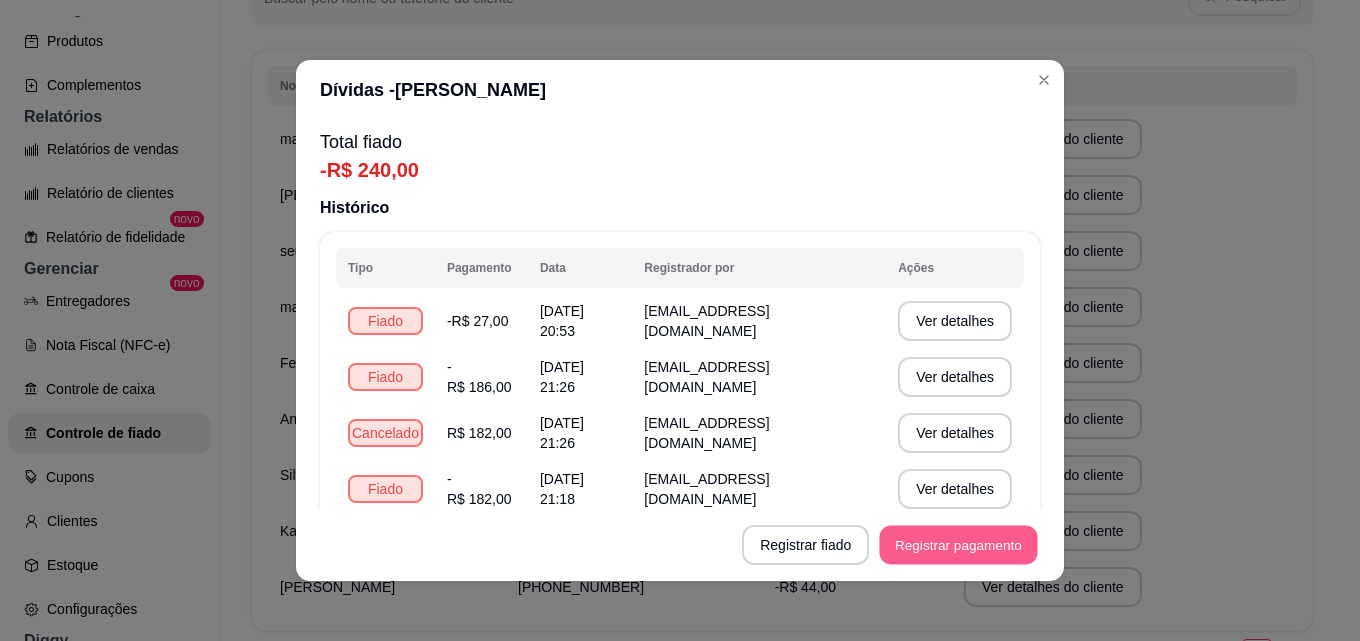click on "Registrar pagamento" at bounding box center (959, 545) 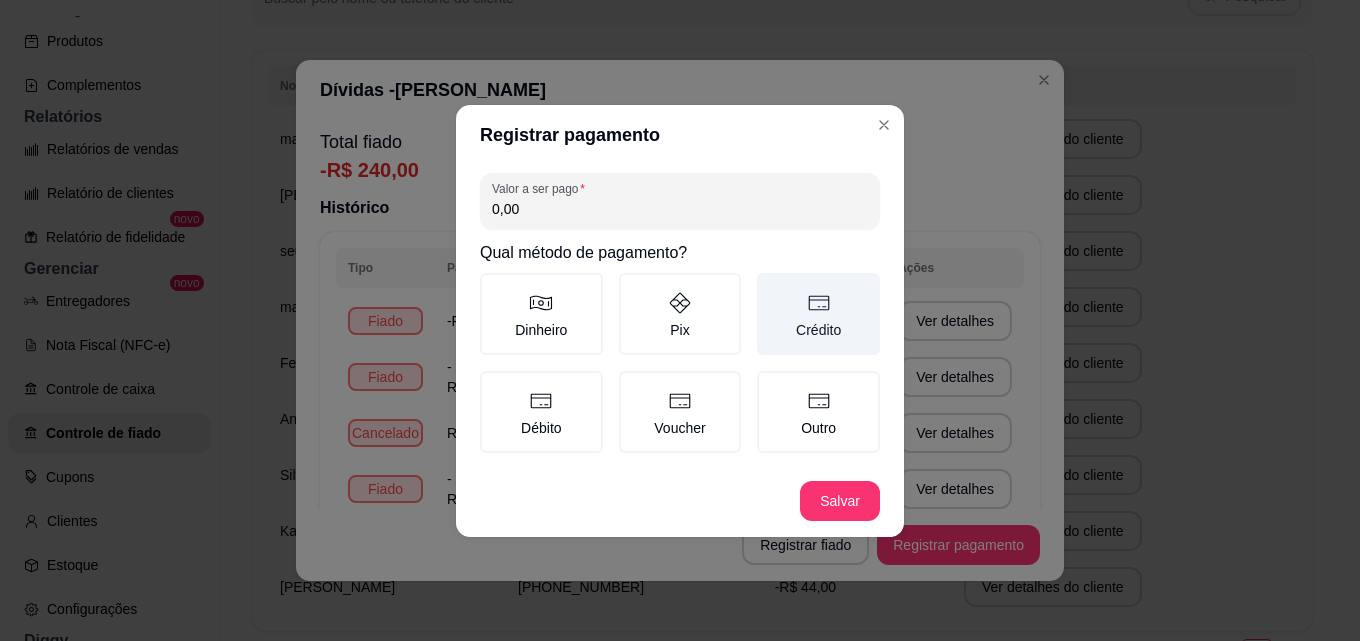 click on "Crédito" at bounding box center (818, 314) 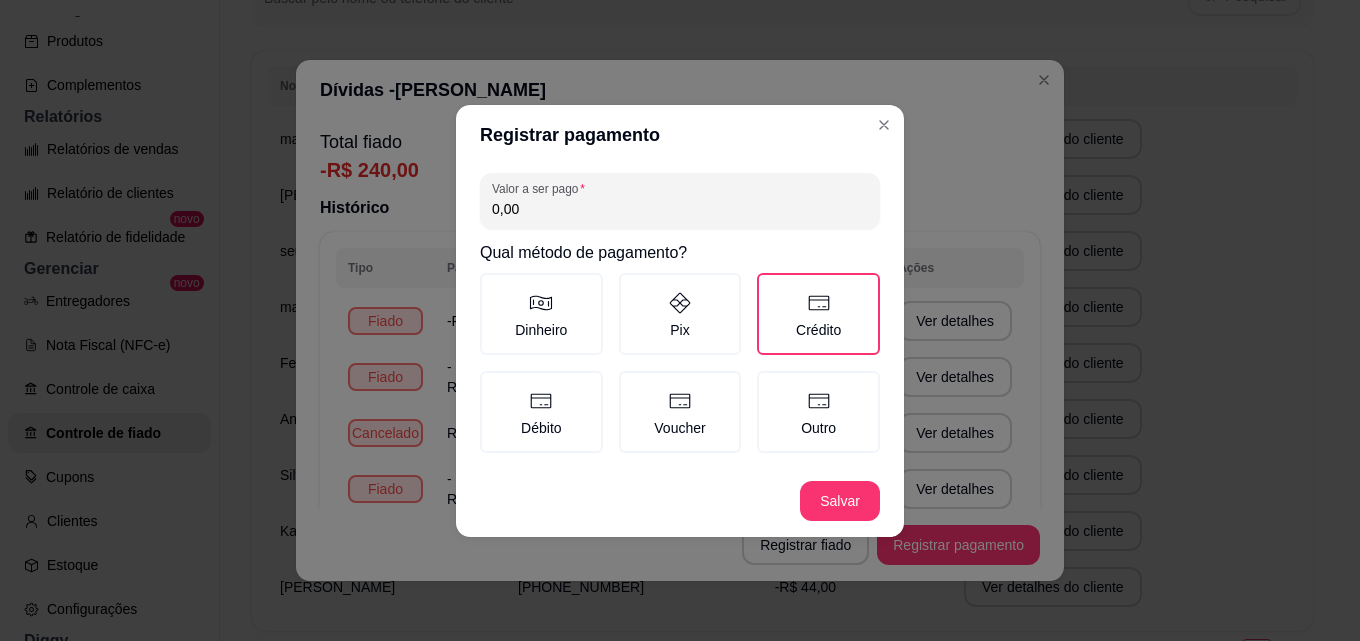 click on "Valor a ser pago 0,00 Qual método de pagamento? Dinheiro Pix Crédito Débito Voucher Outro" at bounding box center [680, 315] 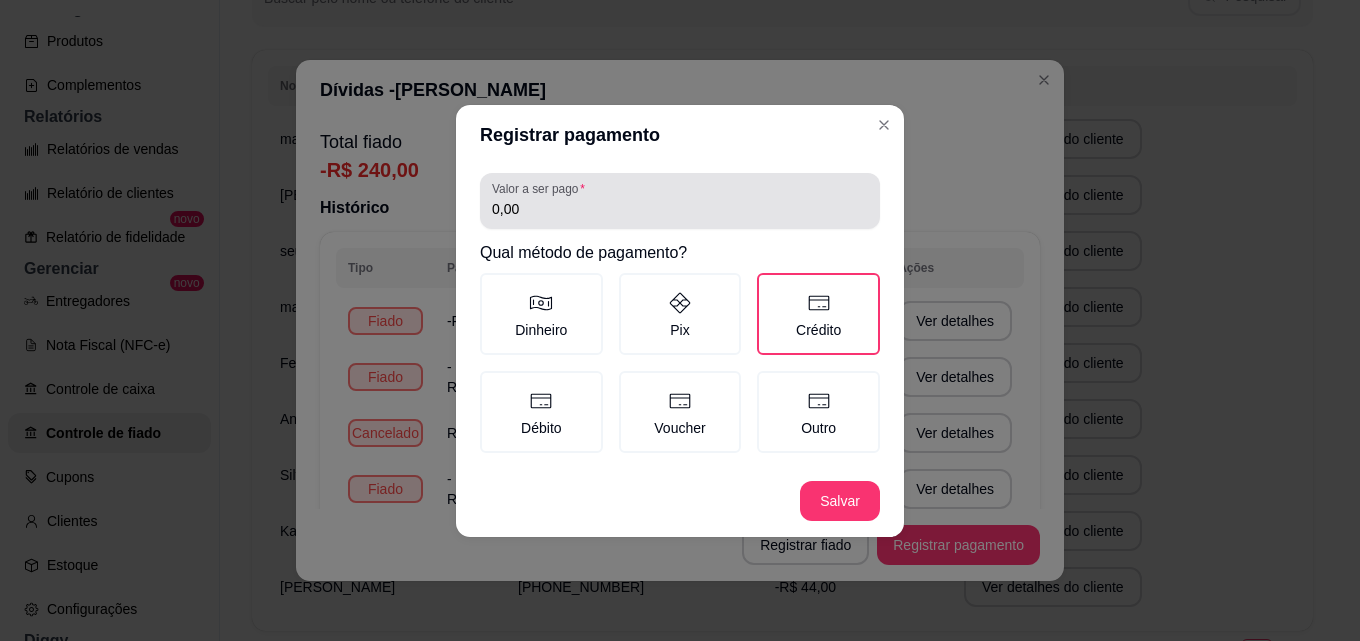 click on "0,00" at bounding box center (680, 209) 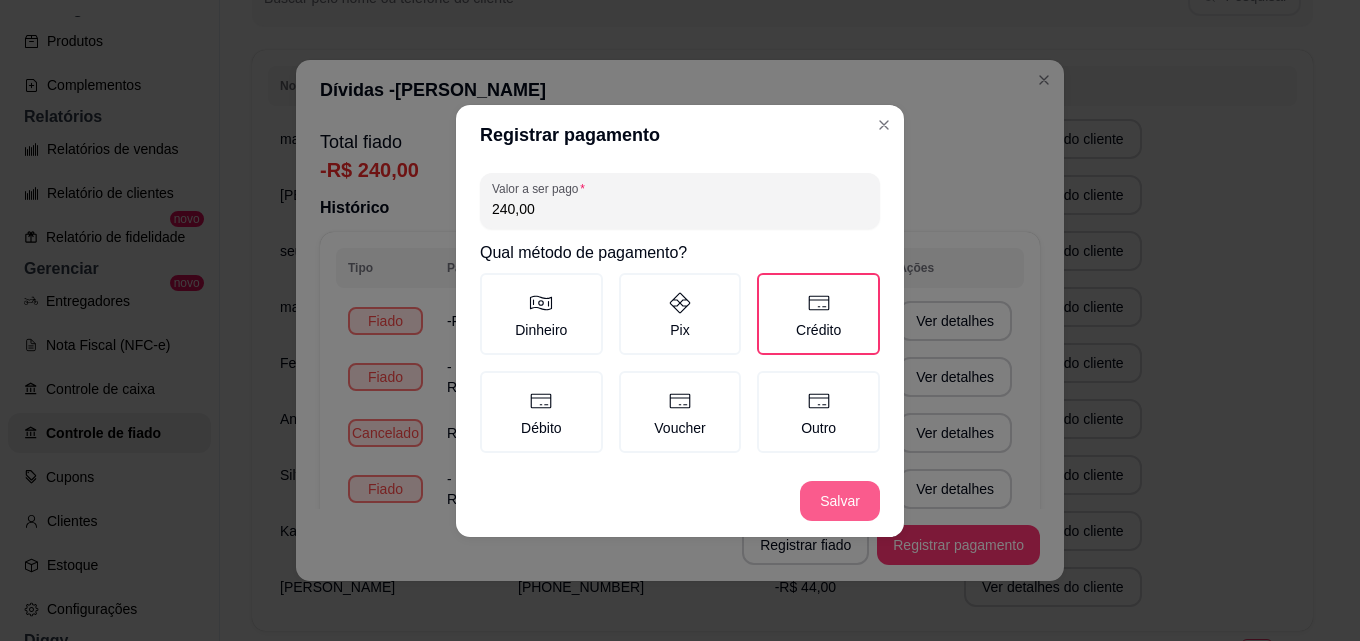 type on "240,00" 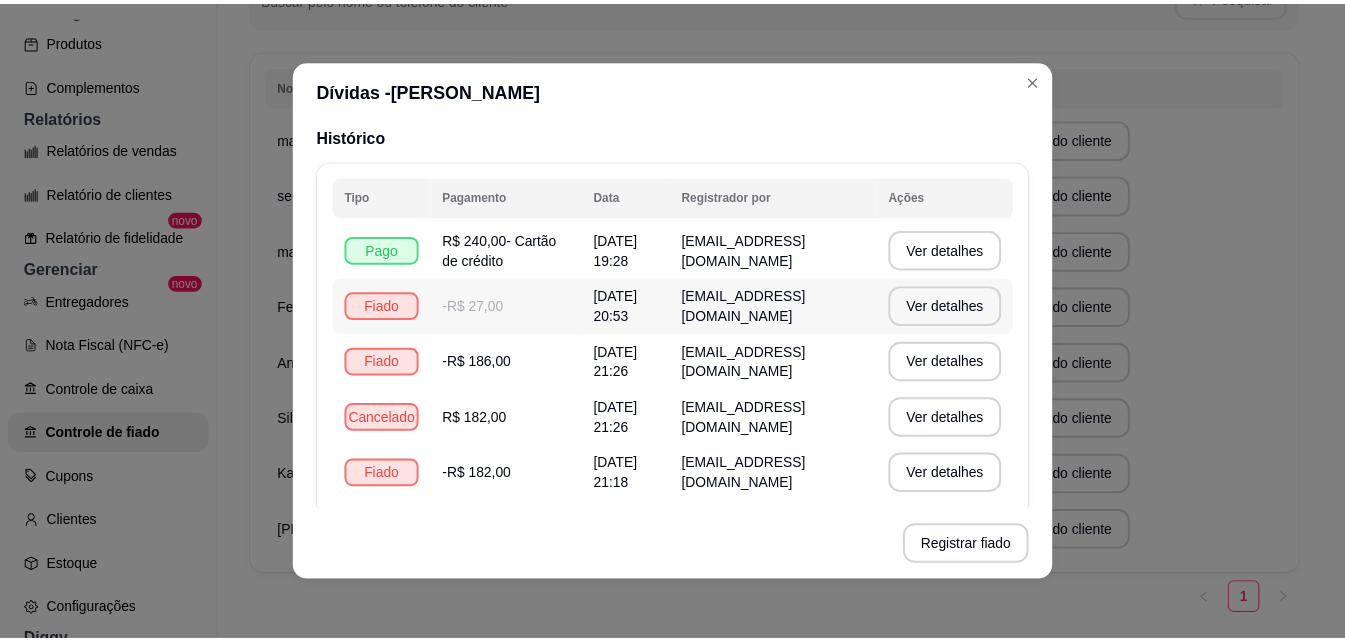 scroll, scrollTop: 100, scrollLeft: 0, axis: vertical 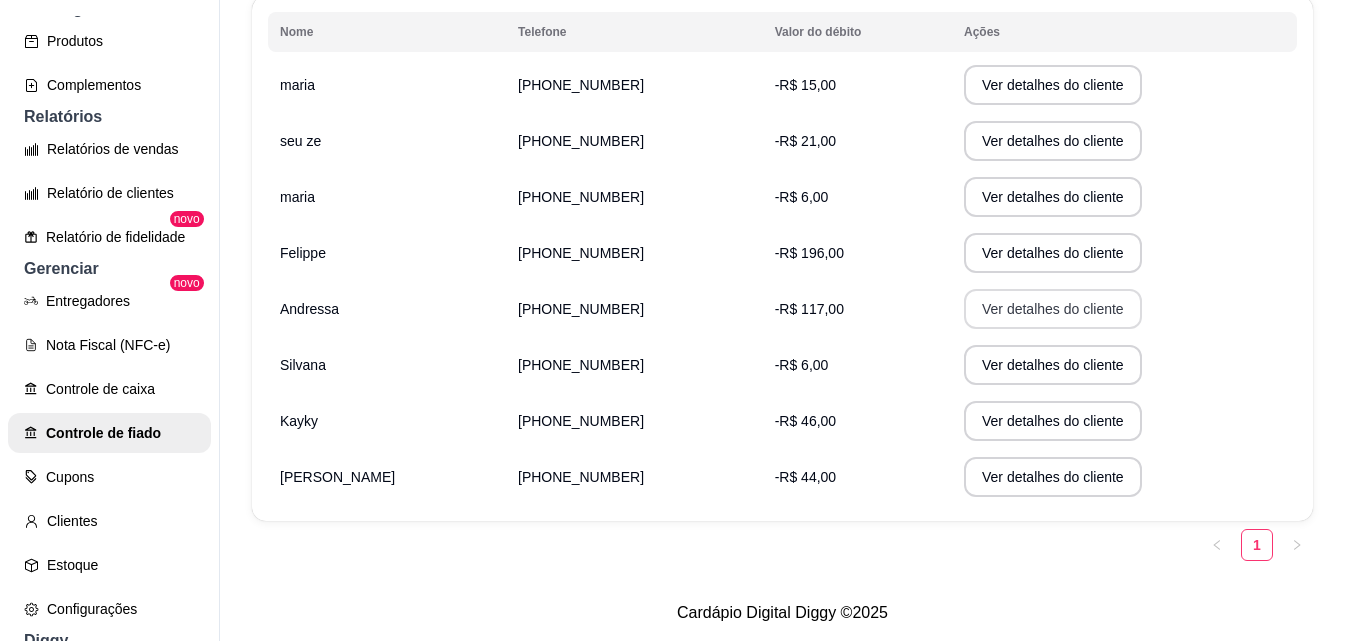 click on "Ver detalhes do cliente" at bounding box center (1053, 309) 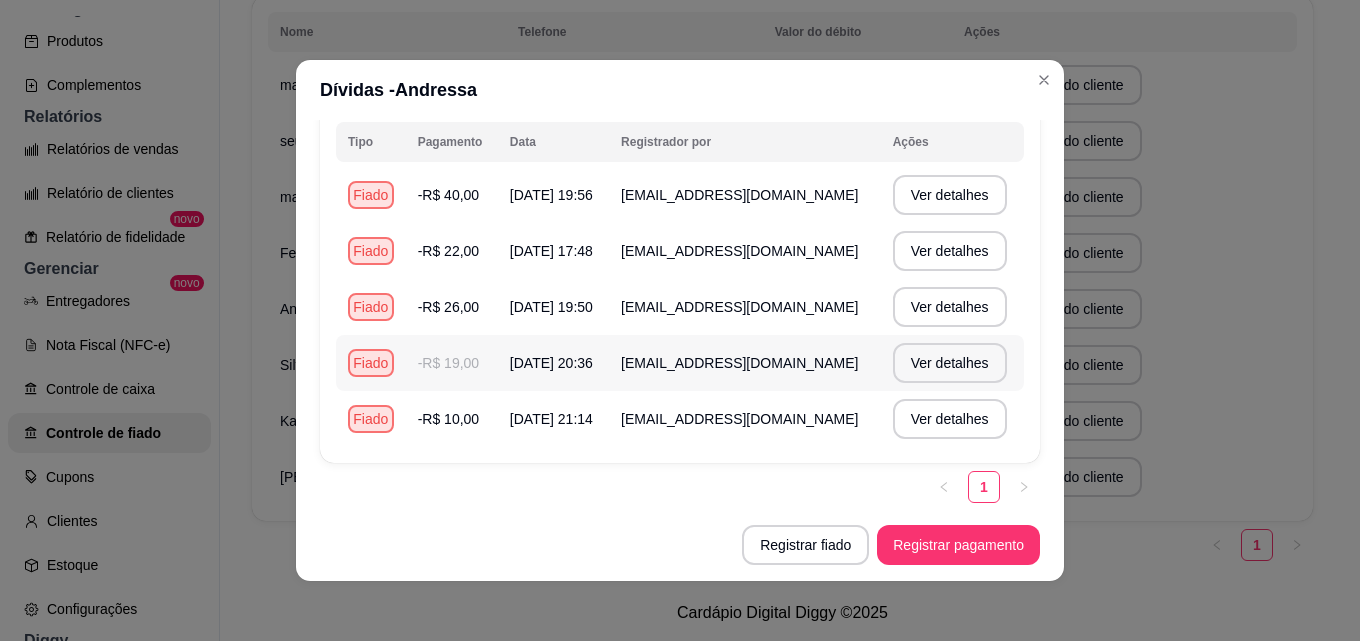 scroll, scrollTop: 128, scrollLeft: 0, axis: vertical 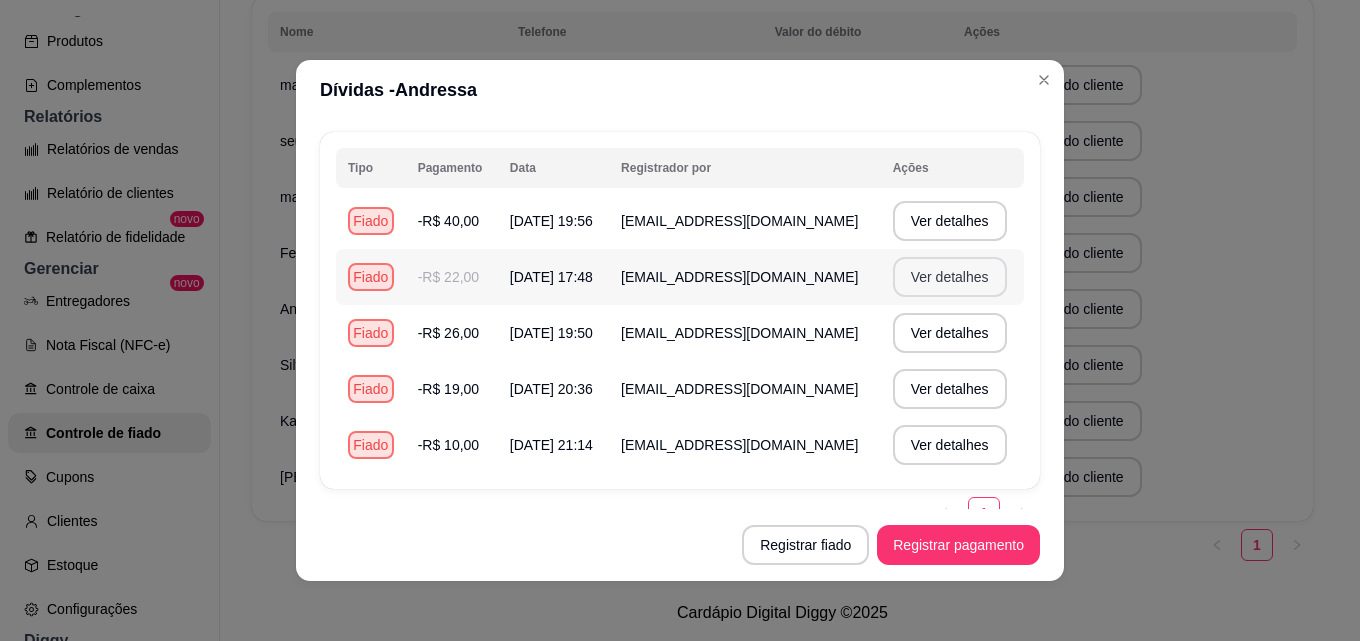 click on "Ver detalhes" at bounding box center [950, 277] 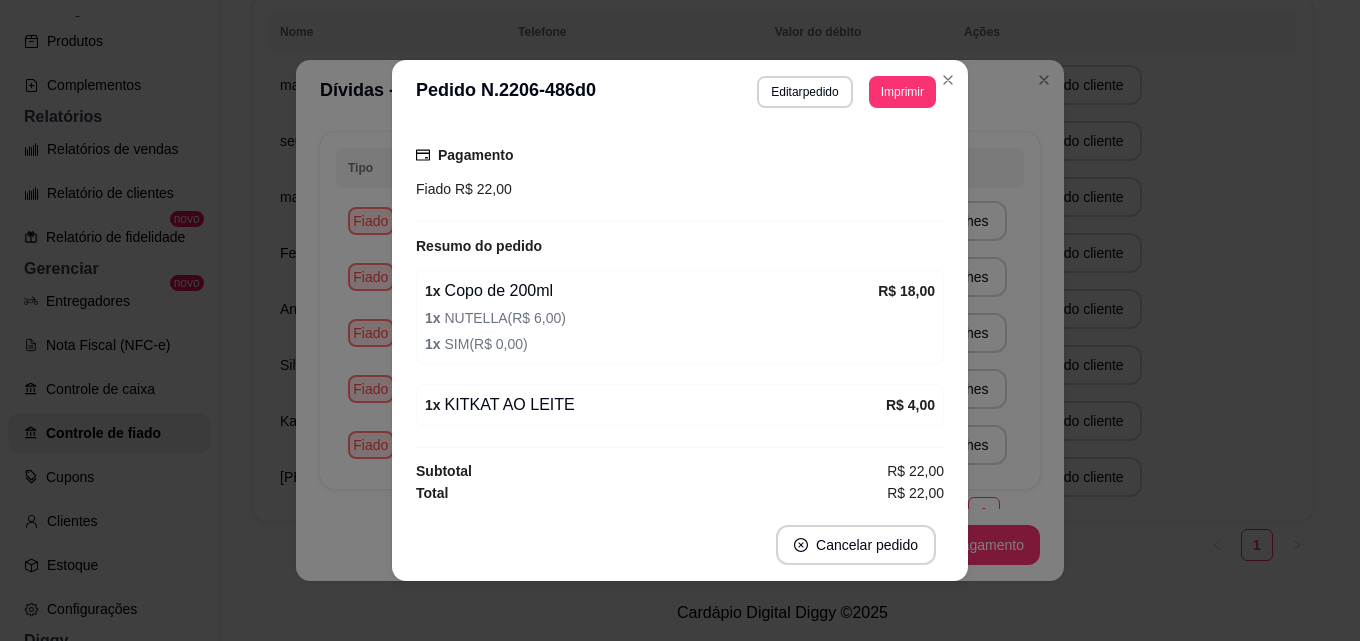 scroll, scrollTop: 260, scrollLeft: 0, axis: vertical 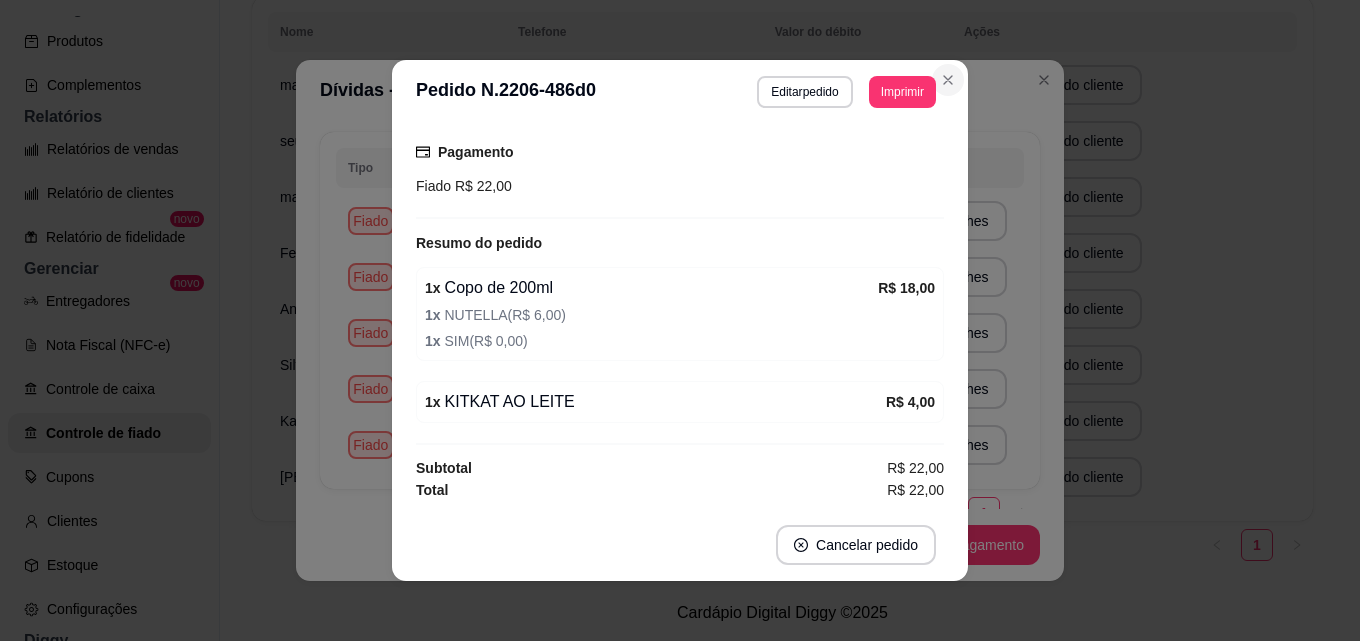 click 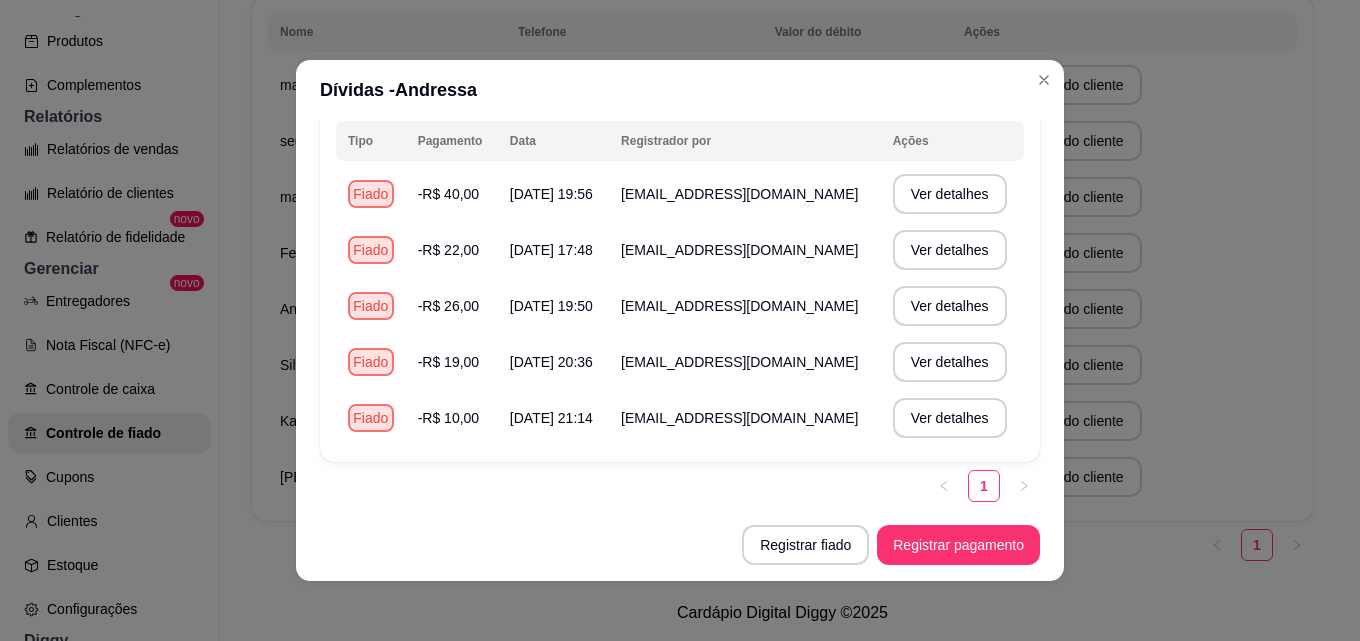scroll, scrollTop: 128, scrollLeft: 0, axis: vertical 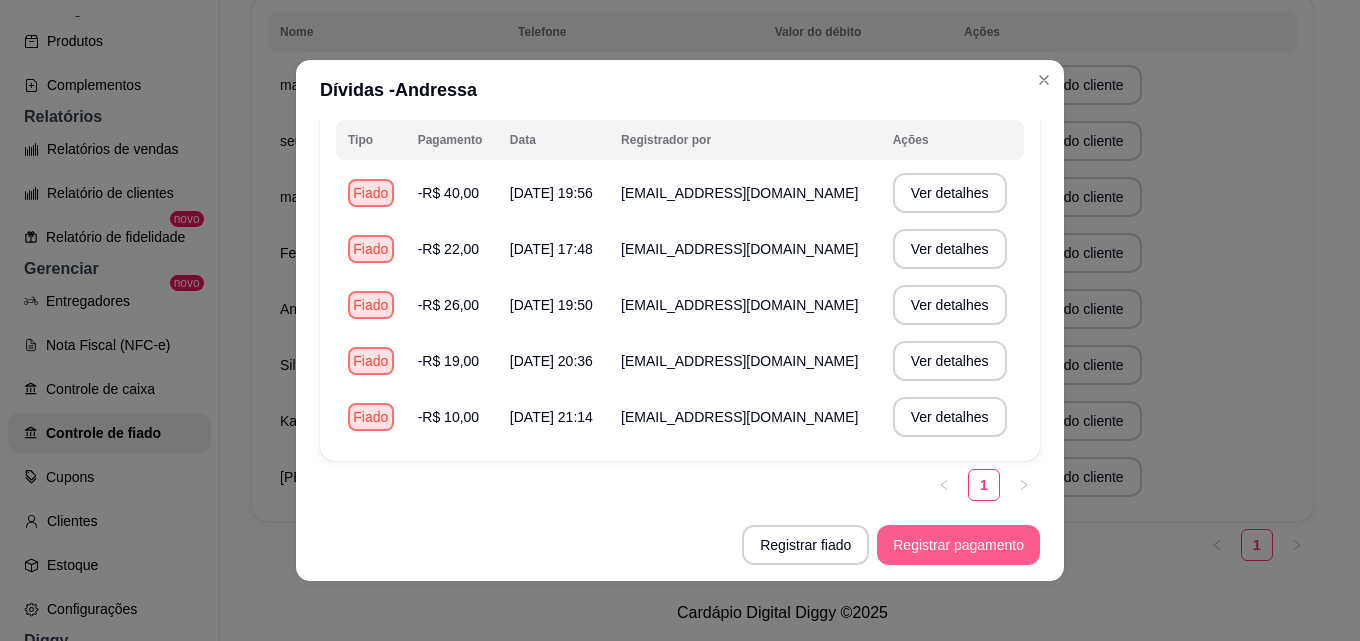 click on "Registrar pagamento" at bounding box center (958, 545) 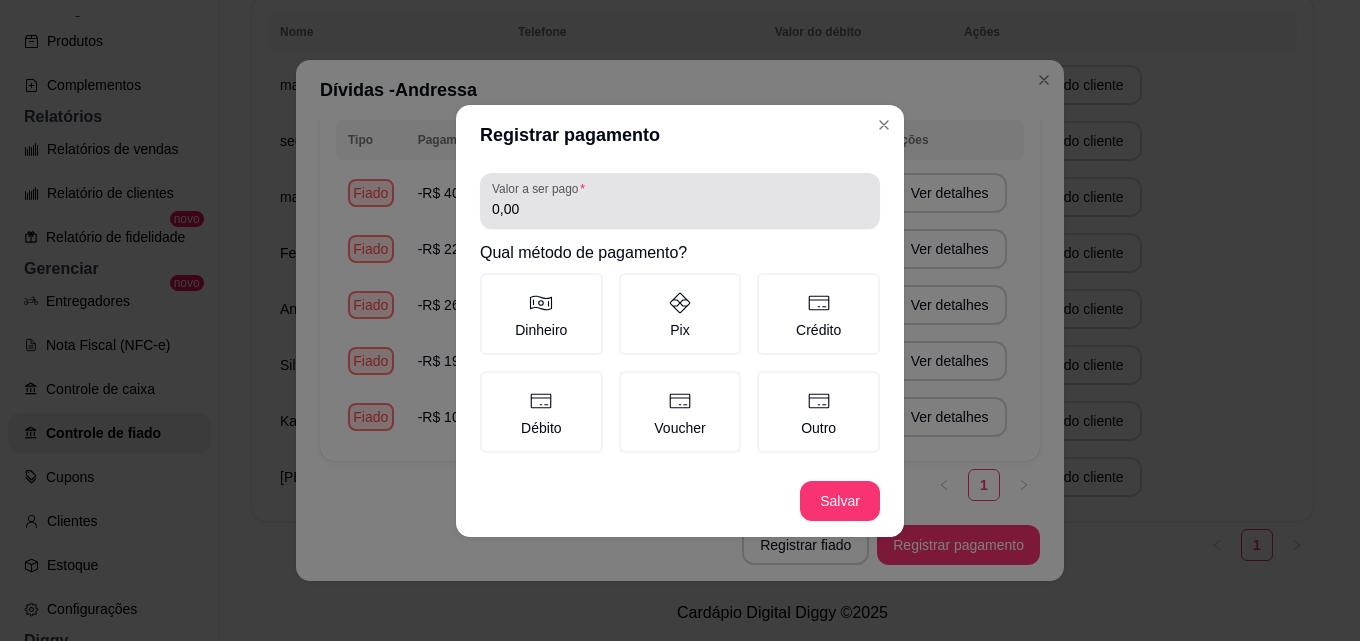 click on "Valor a ser pago 0,00" at bounding box center (680, 201) 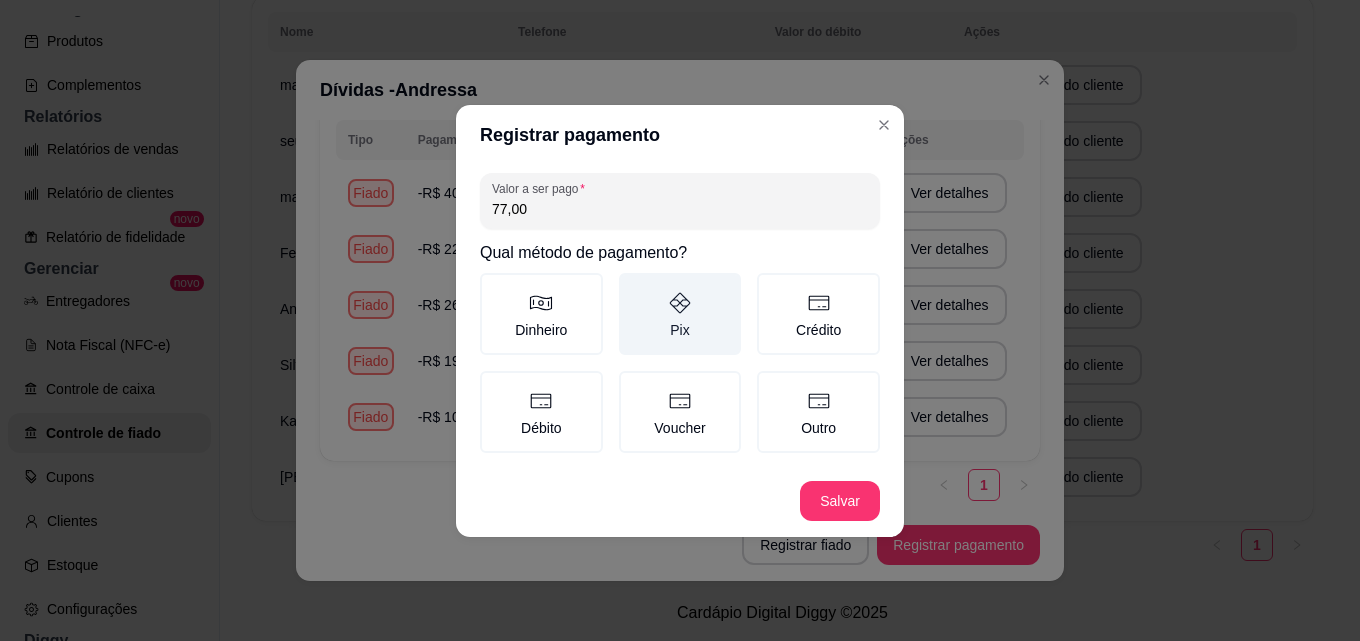 type on "77,00" 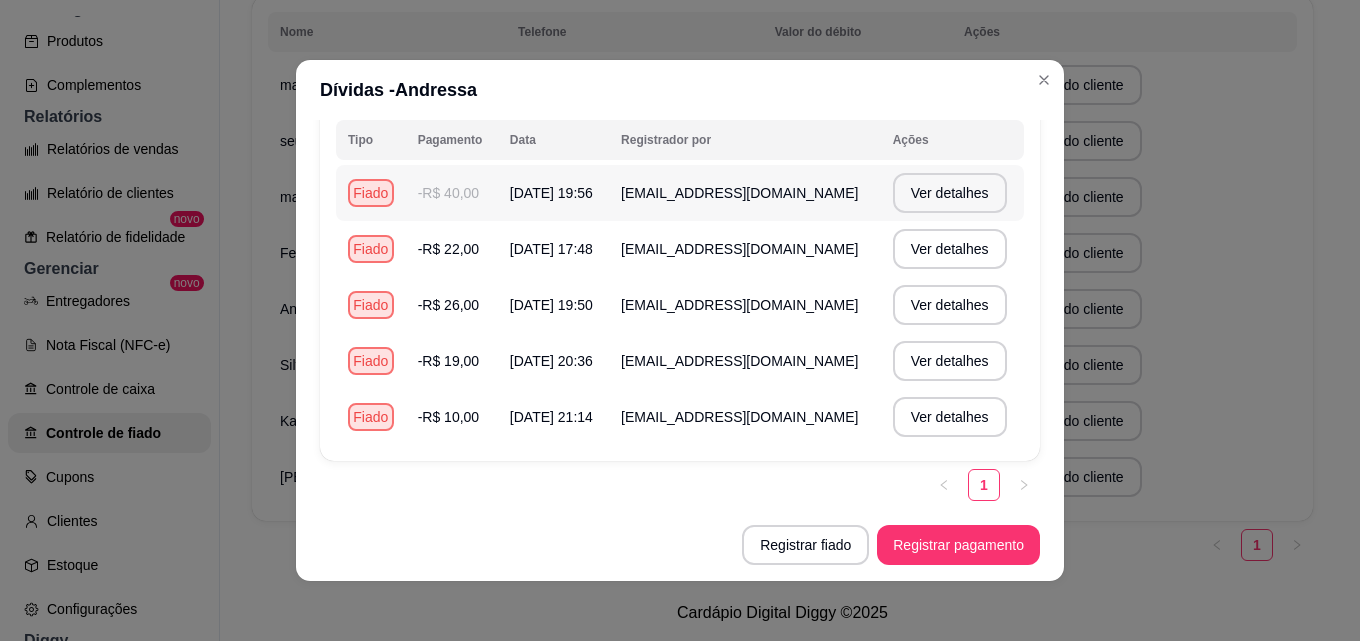 scroll, scrollTop: 0, scrollLeft: 0, axis: both 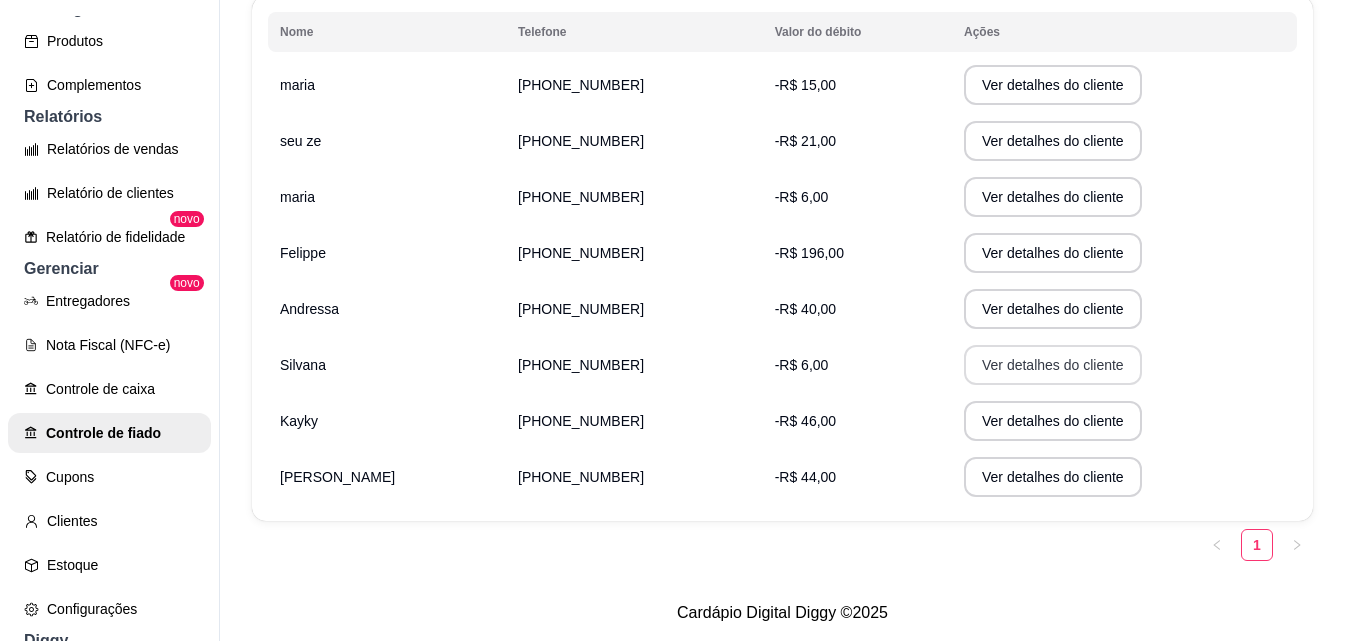 click on "Ver detalhes do cliente" at bounding box center (1053, 365) 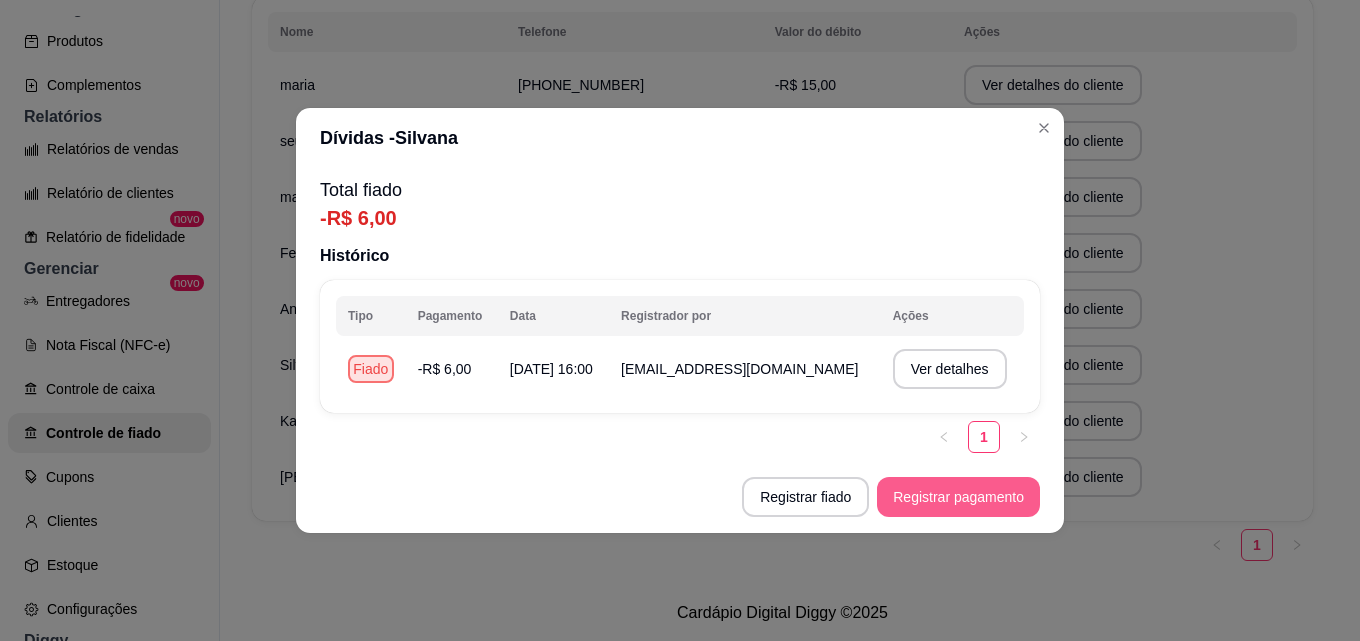 click on "Registrar pagamento" at bounding box center [958, 497] 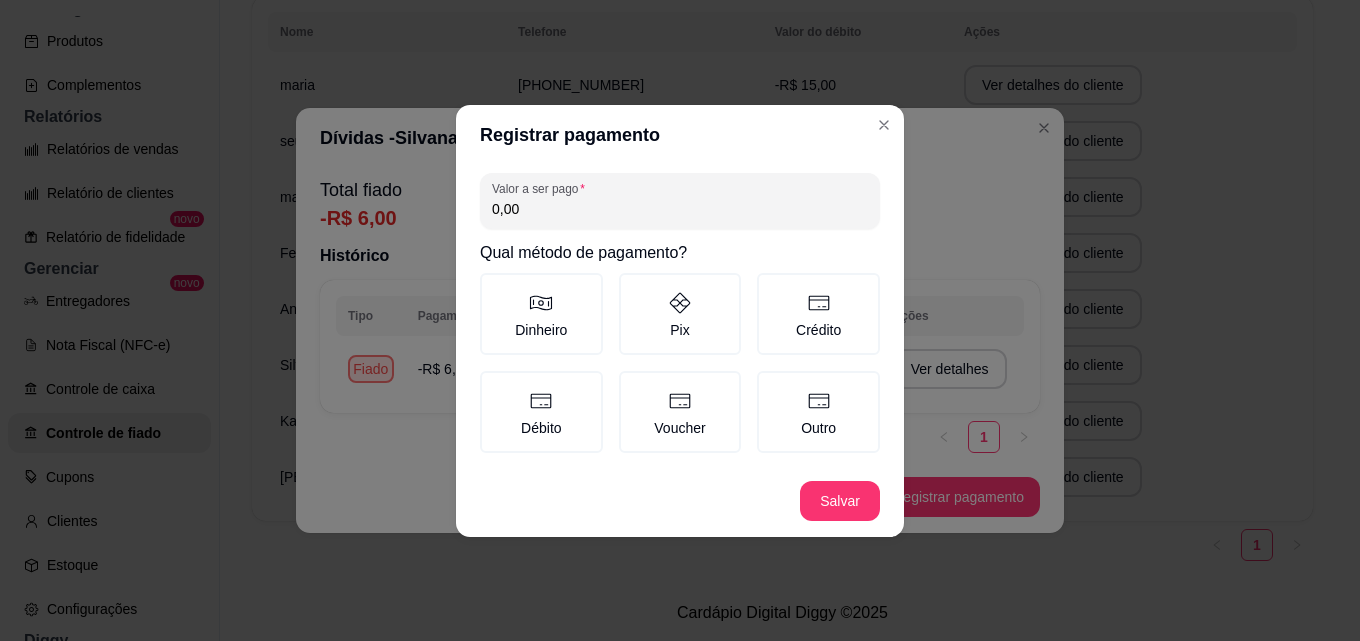 click on "0,00" at bounding box center (680, 209) 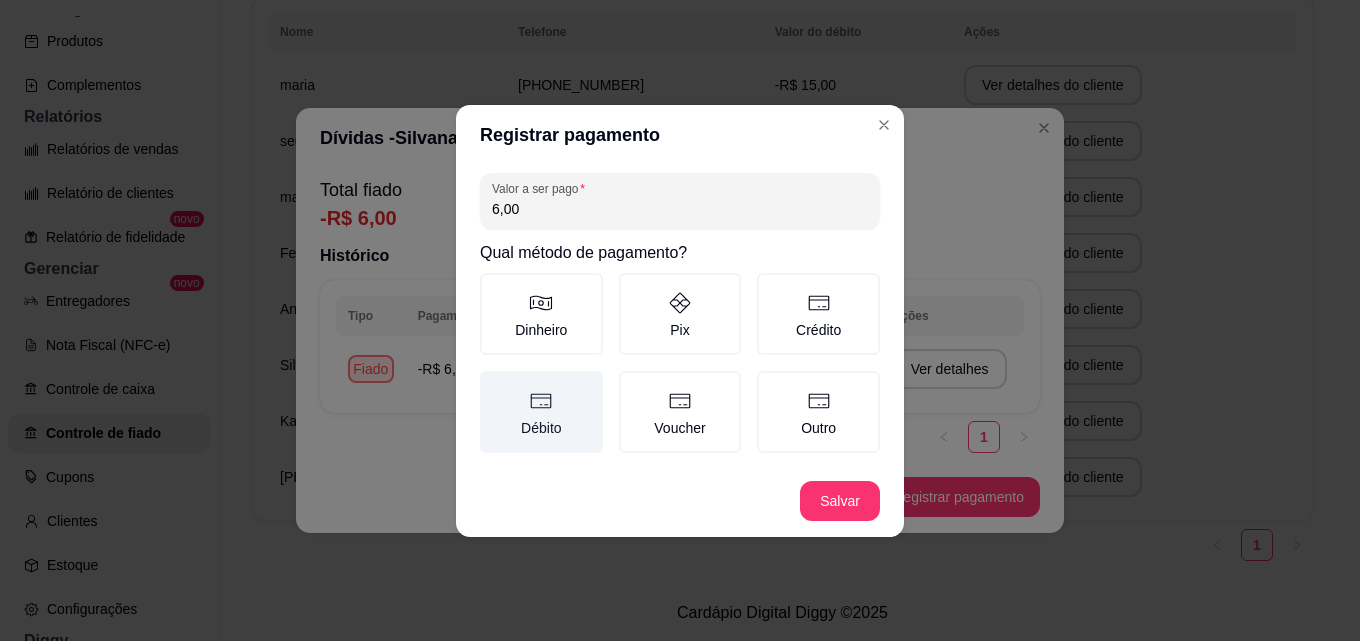 type on "6,00" 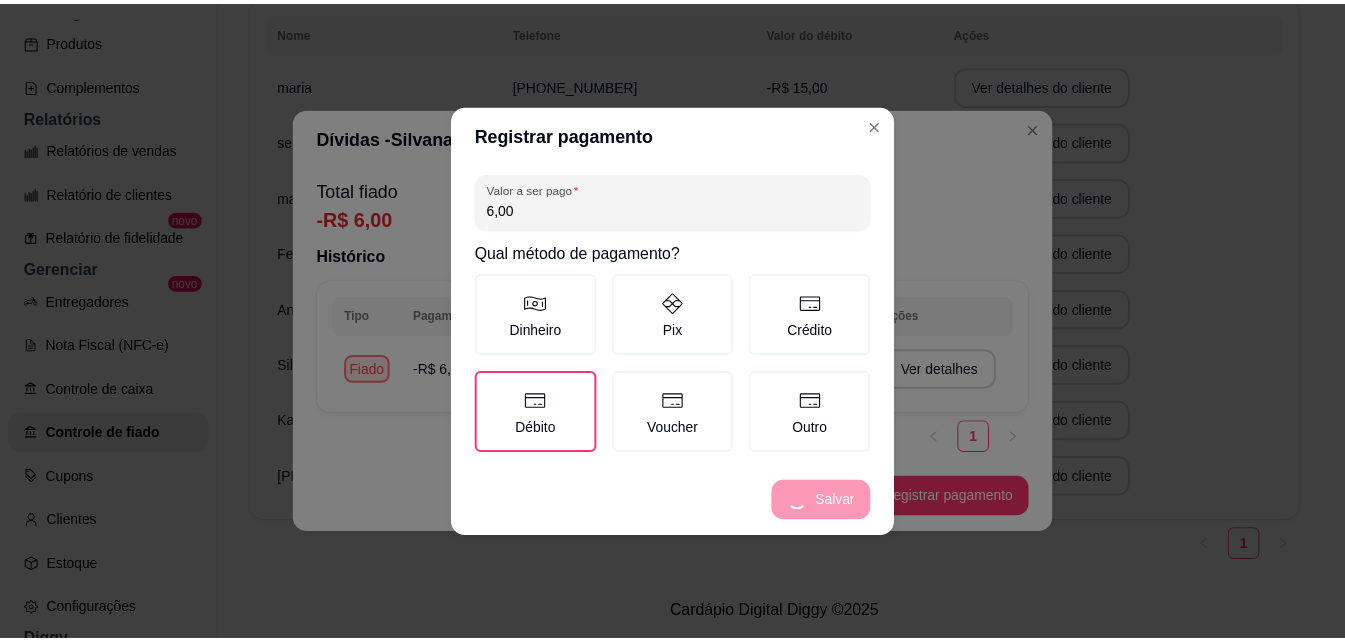 scroll, scrollTop: 313, scrollLeft: 0, axis: vertical 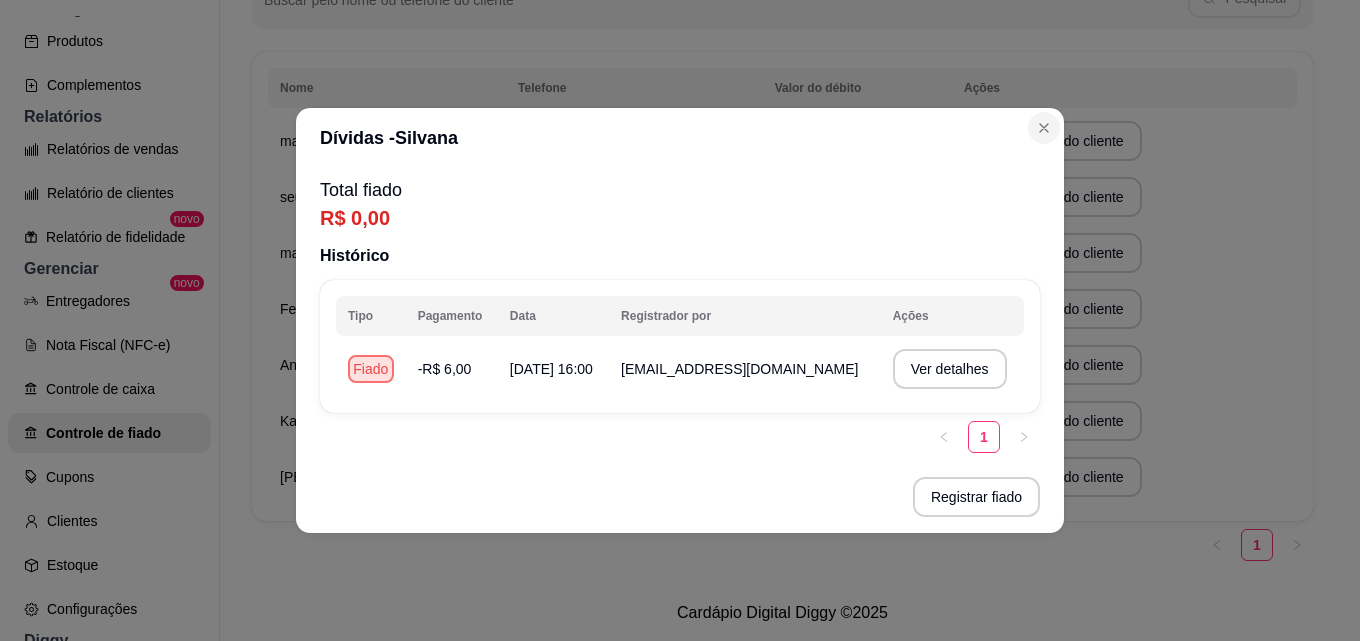 click on "[PERSON_NAME]  Total fiado R$ 0,00 Histórico Tipo Pagamento Data Registrador por Ações Fiado -R$ 6,00 [DATE] 16:00 [EMAIL_ADDRESS][DOMAIN_NAME] Ver detalhes 1 Registrar fiado" at bounding box center [680, 320] 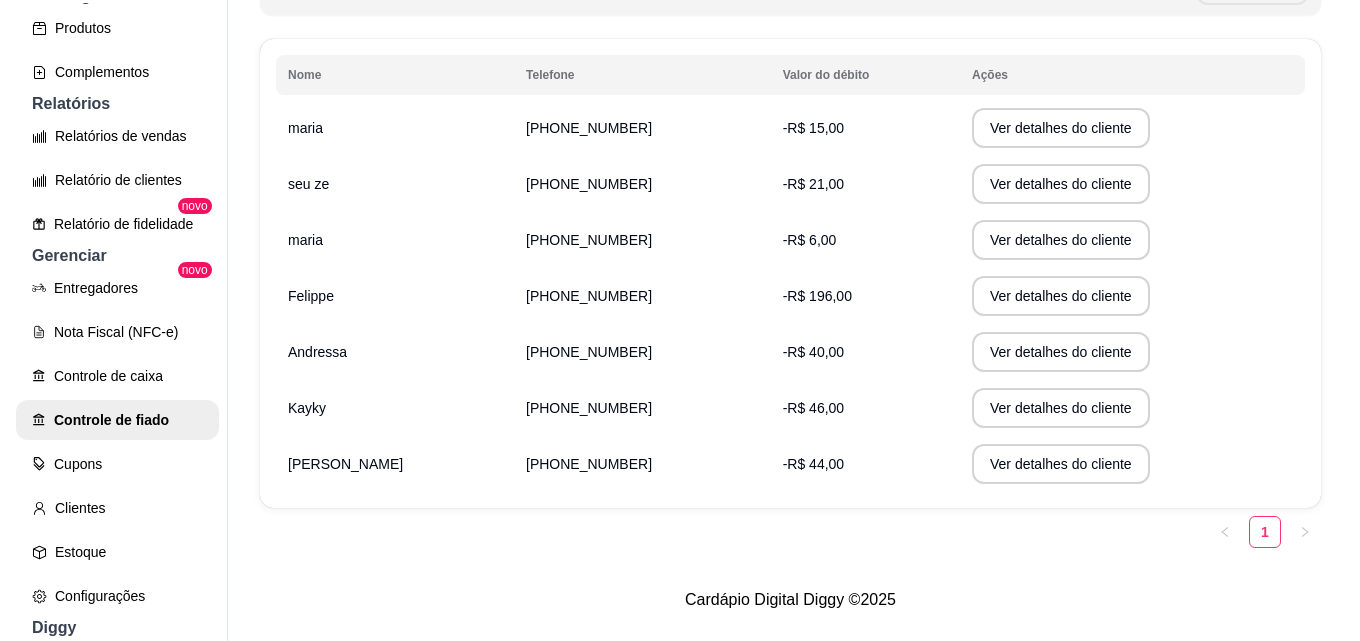 scroll, scrollTop: 0, scrollLeft: 0, axis: both 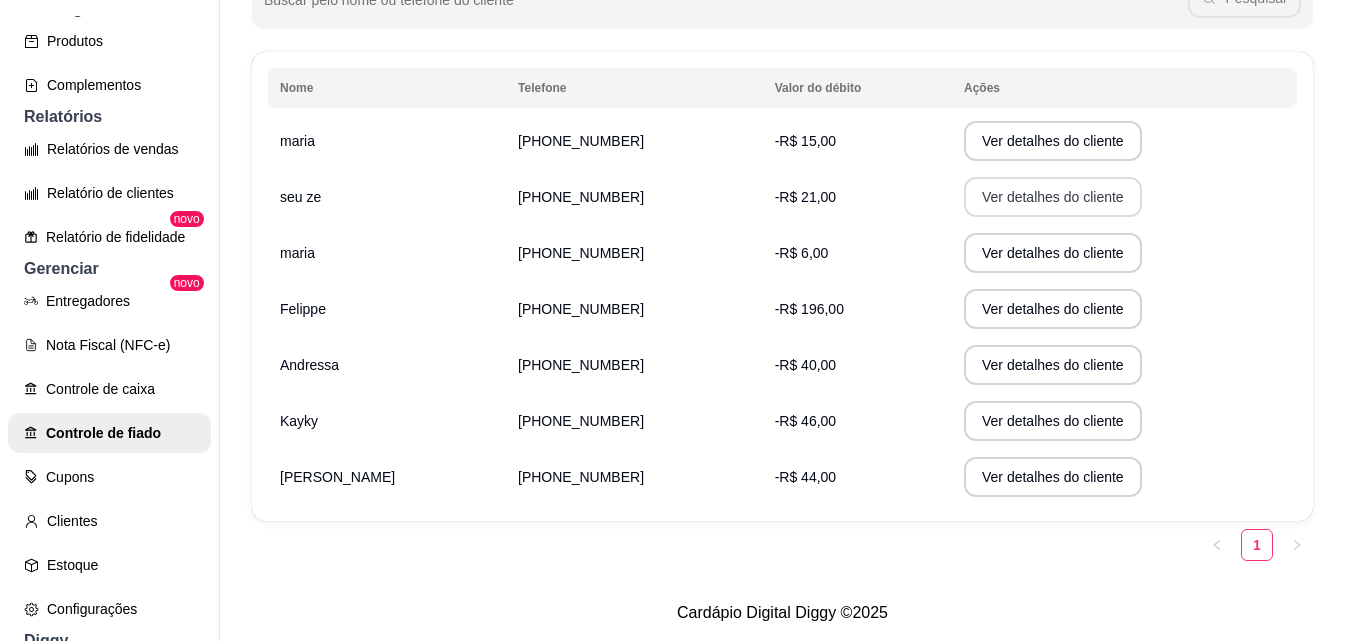 click on "Ver detalhes do cliente" at bounding box center [1053, 197] 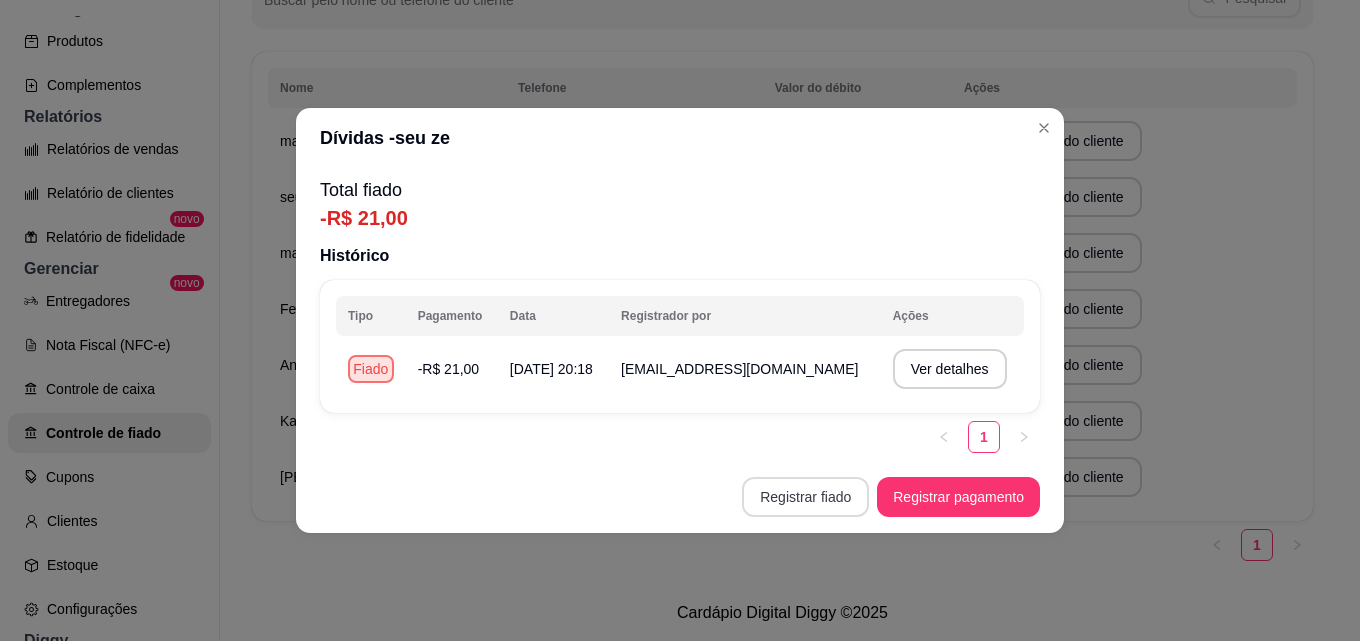 click on "Registrar fiado" at bounding box center (805, 497) 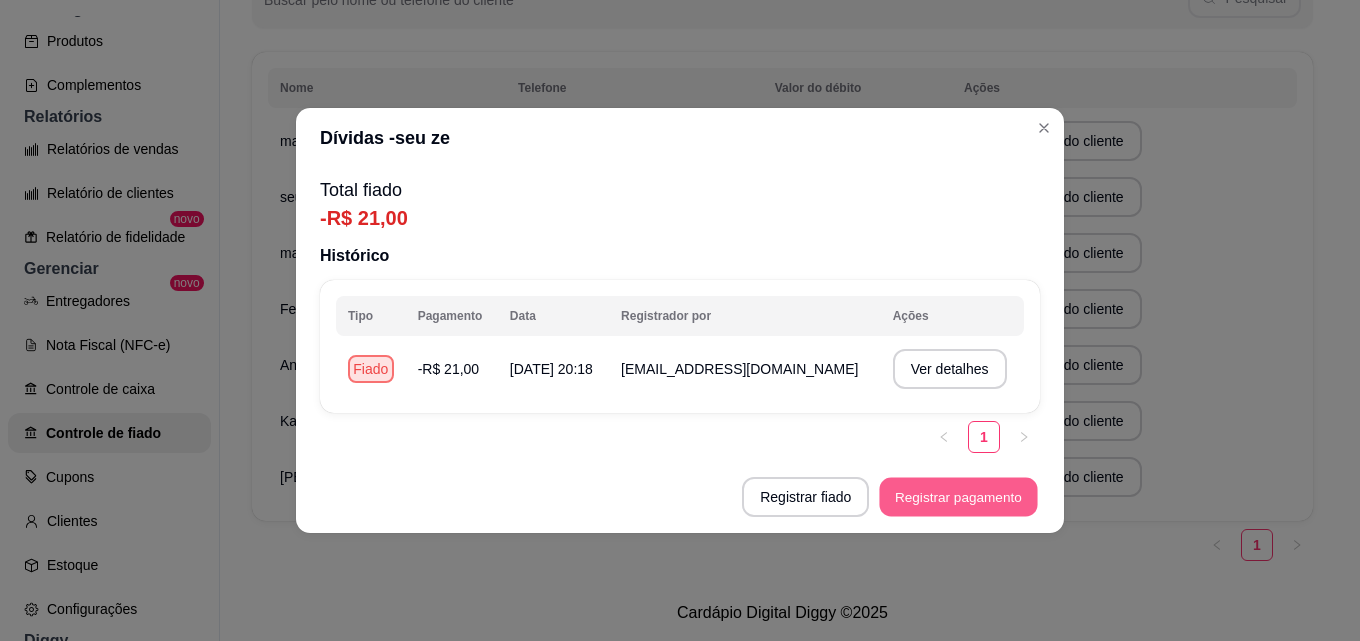 click on "Registrar pagamento" at bounding box center [959, 497] 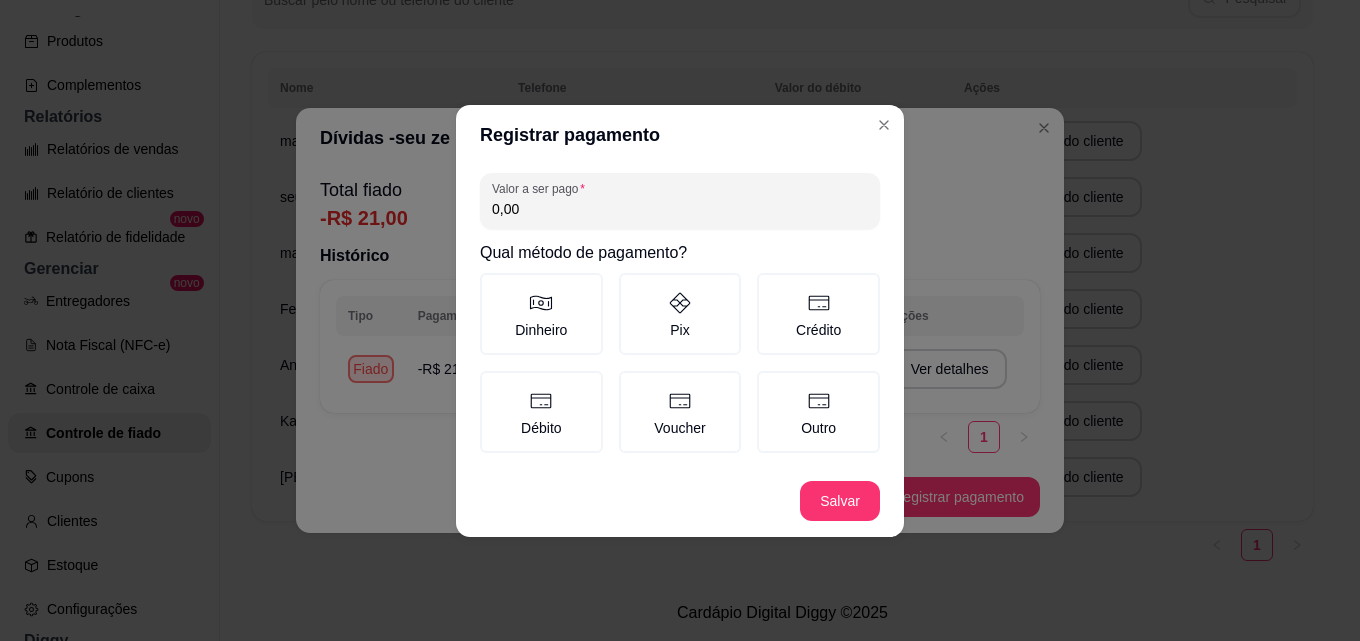 click on "0,00" at bounding box center (680, 209) 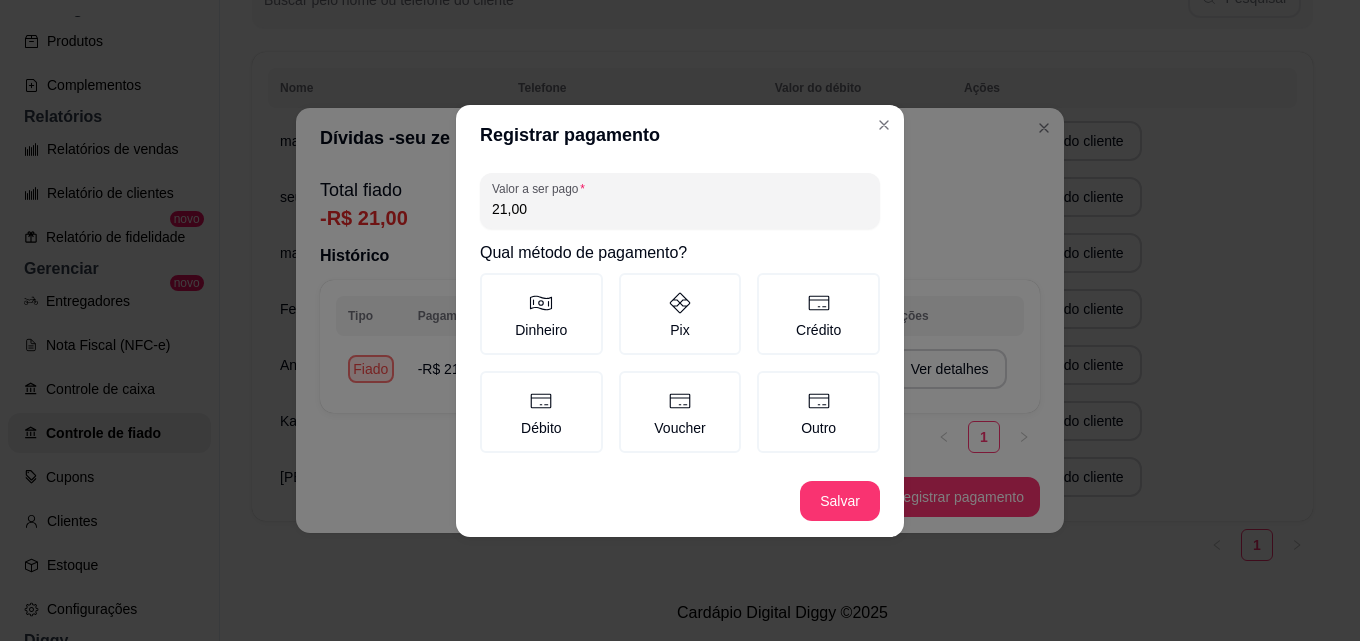 type on "21,00" 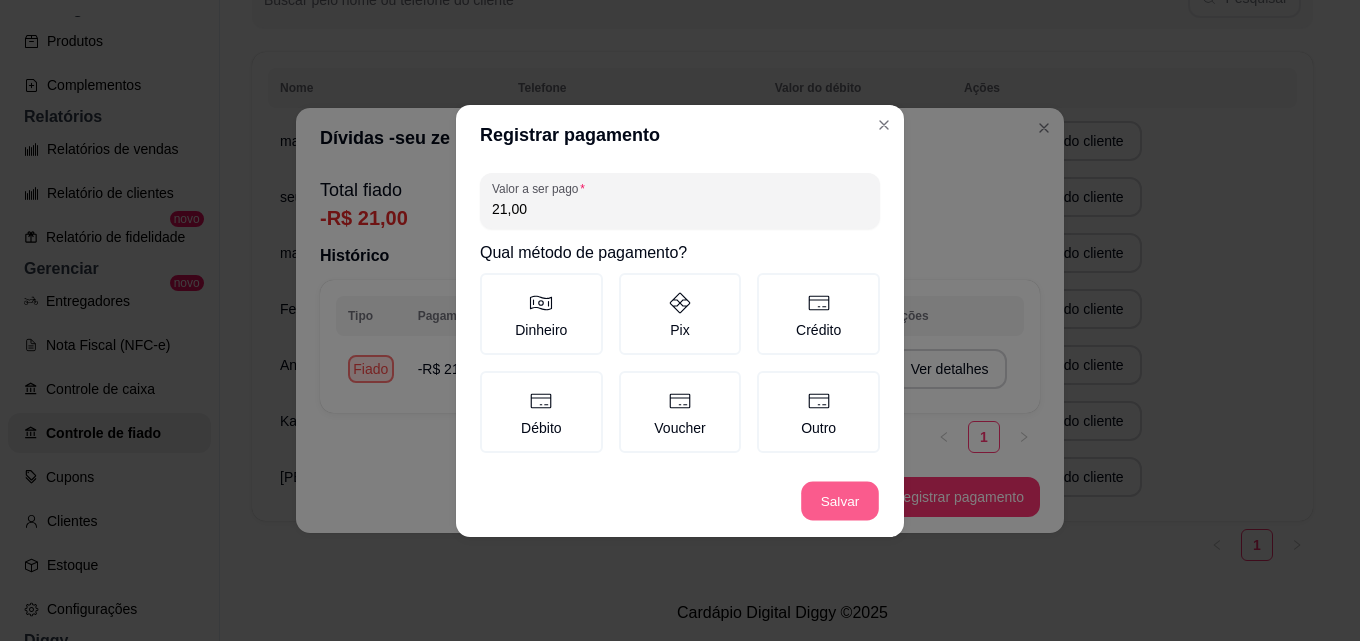 click on "Salvar" at bounding box center (840, 500) 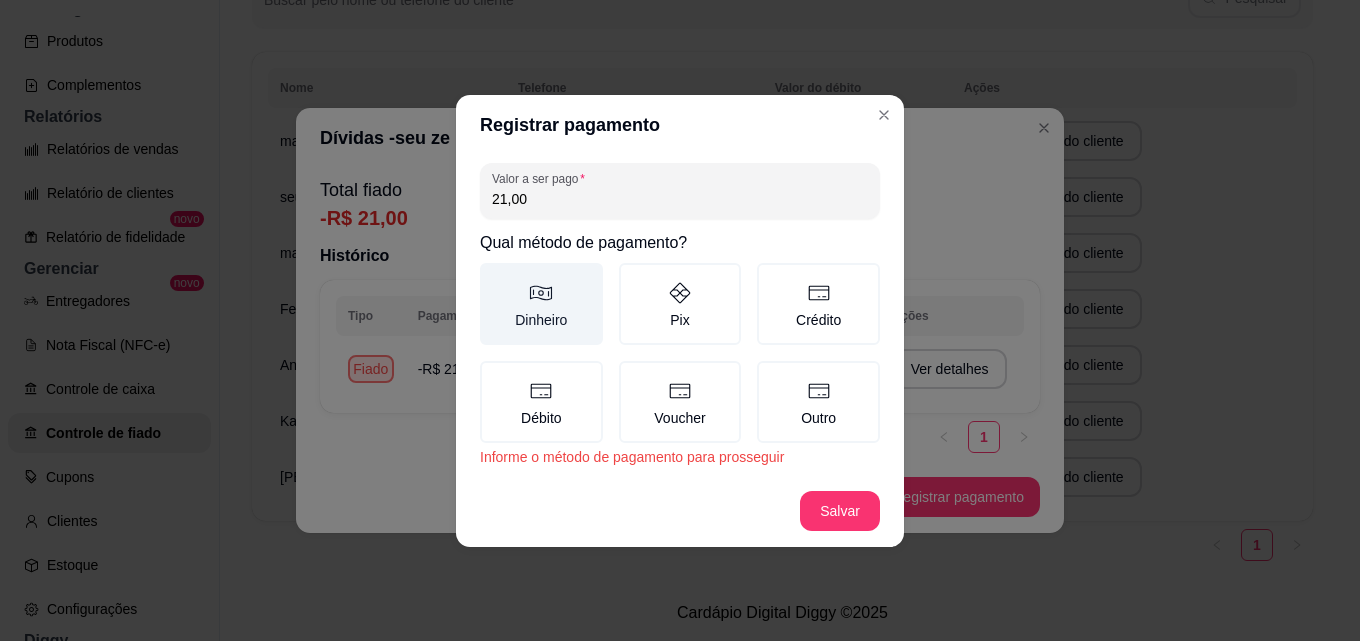 click on "Dinheiro" at bounding box center [541, 304] 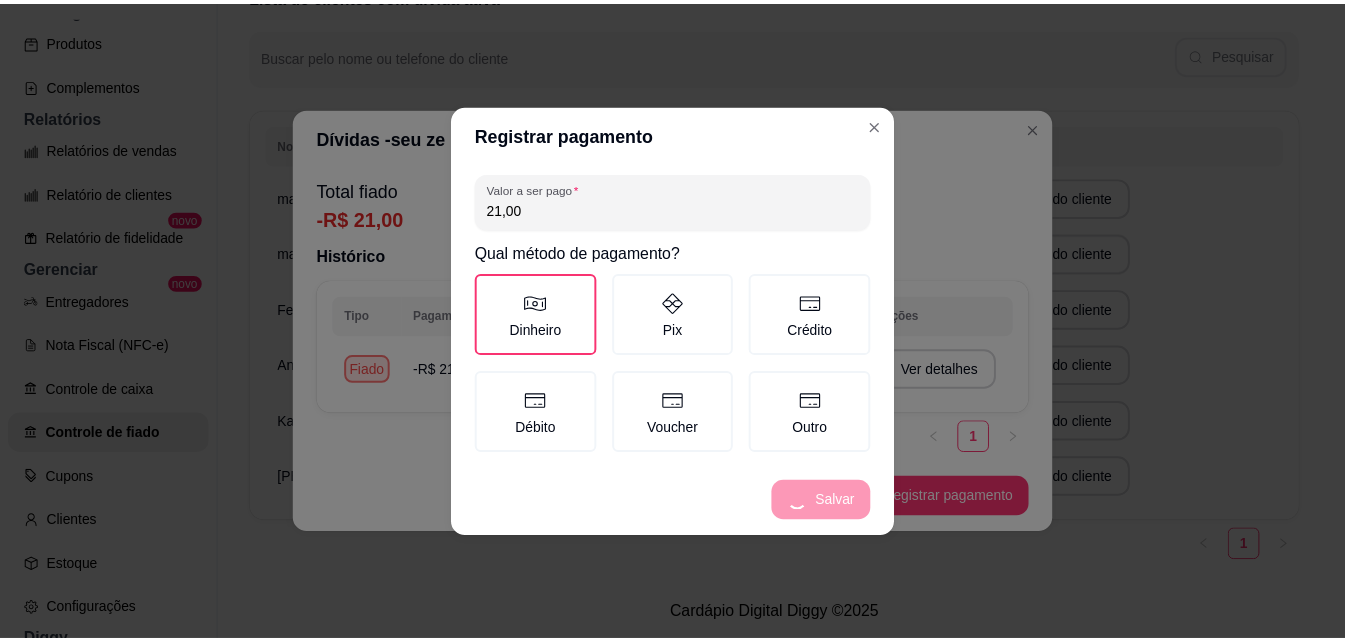 scroll, scrollTop: 257, scrollLeft: 0, axis: vertical 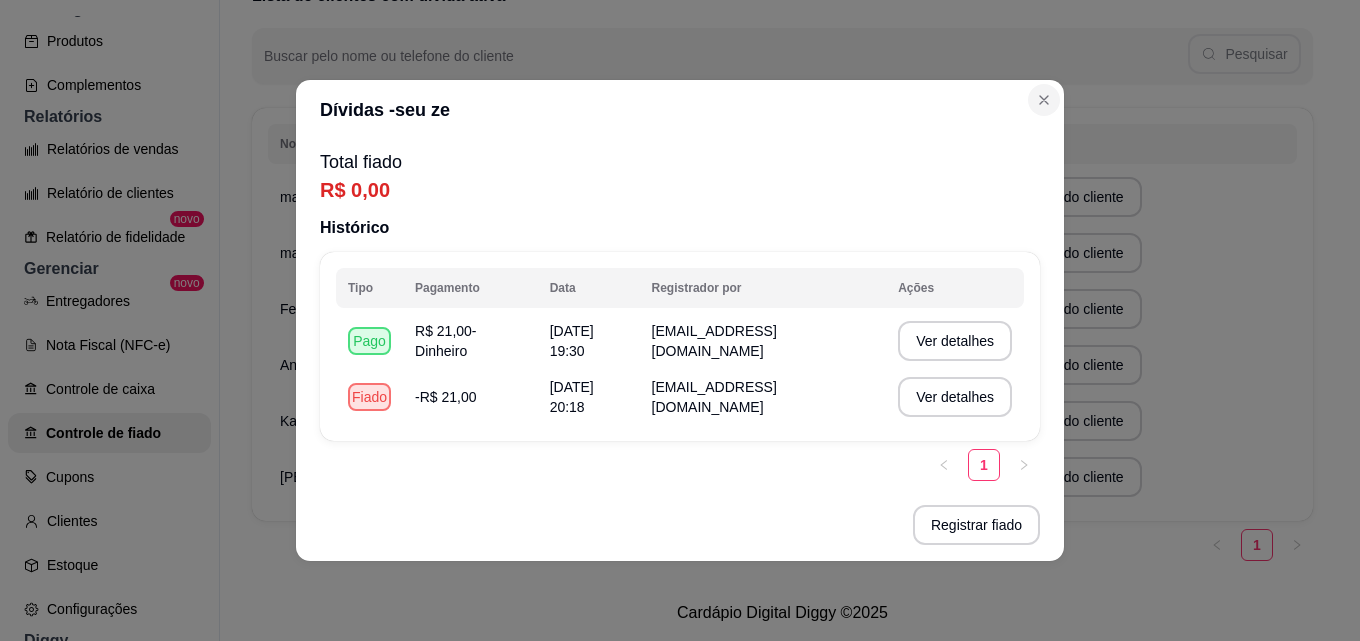 click on "Dívidas -  seu ze Total fiado R$ 0,00 Histórico Tipo Pagamento Data Registrador por Ações Pago R$ 21,00  - Dinheiro [DATE] 19:30 [EMAIL_ADDRESS][DOMAIN_NAME] Ver detalhes Fiado -R$ 21,00 [DATE] 20:18 [EMAIL_ADDRESS][DOMAIN_NAME] Ver detalhes 1 Registrar fiado" at bounding box center (680, 320) 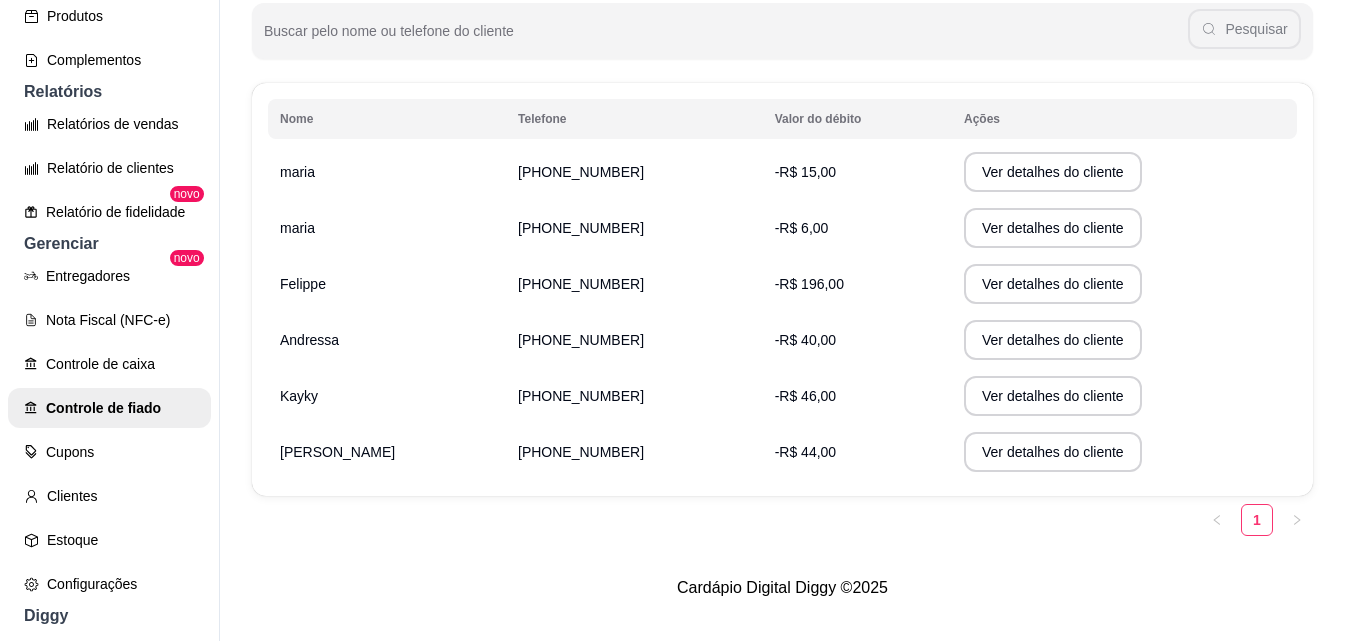 scroll, scrollTop: 32, scrollLeft: 0, axis: vertical 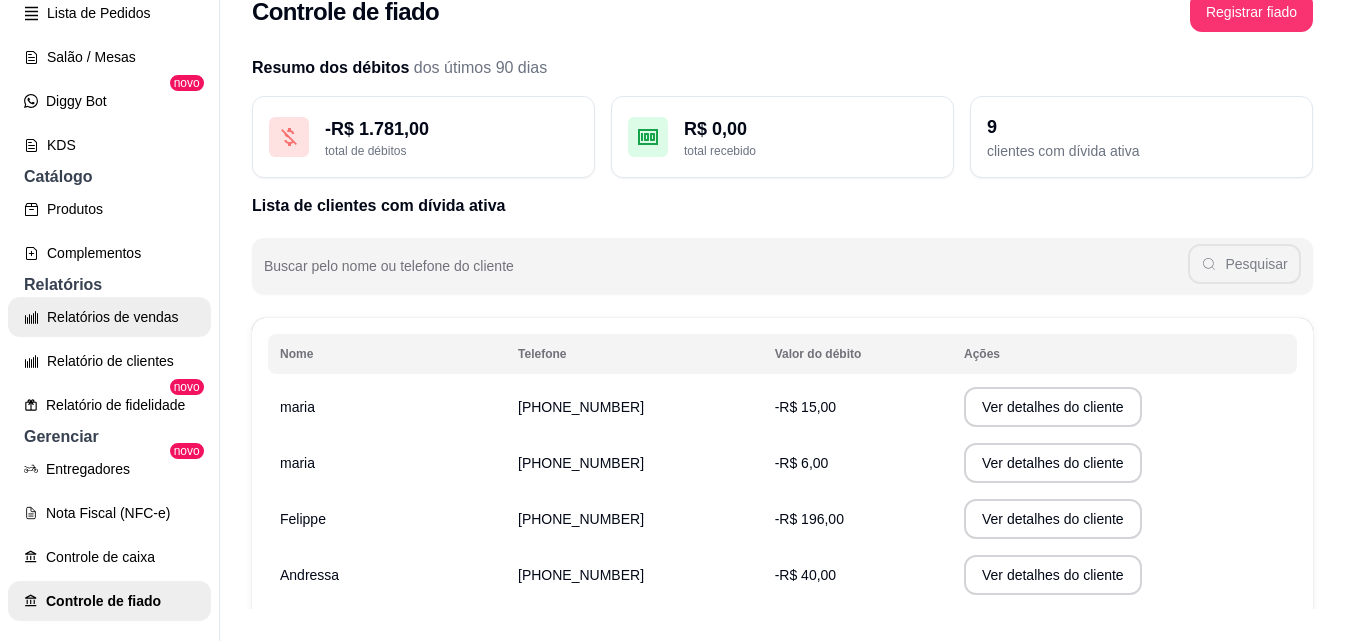click on "Relatórios de vendas" at bounding box center (109, 317) 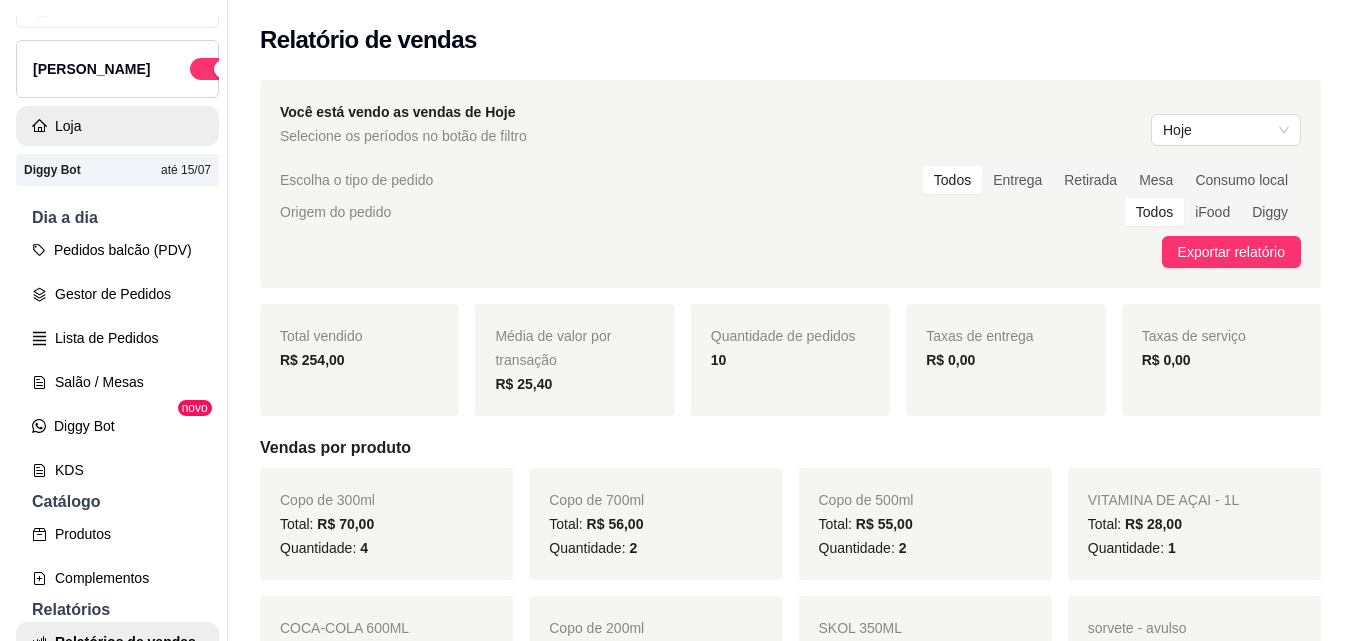 scroll, scrollTop: 29, scrollLeft: 0, axis: vertical 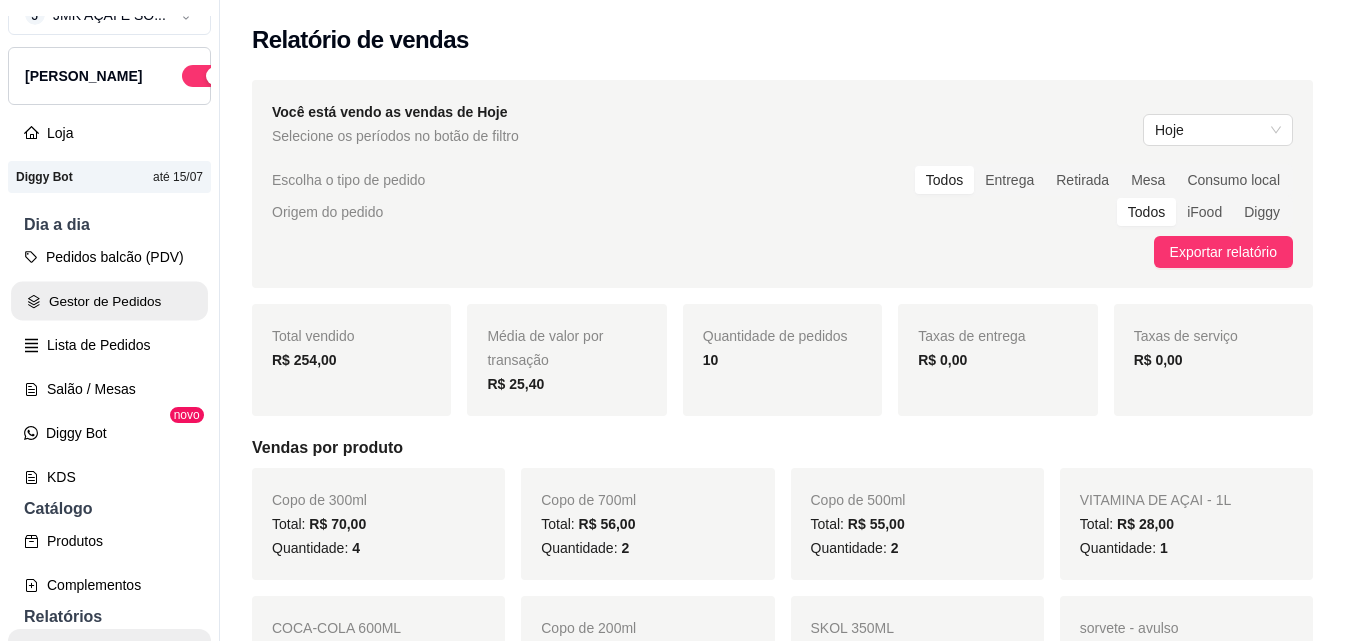 click on "Gestor de Pedidos" at bounding box center (109, 301) 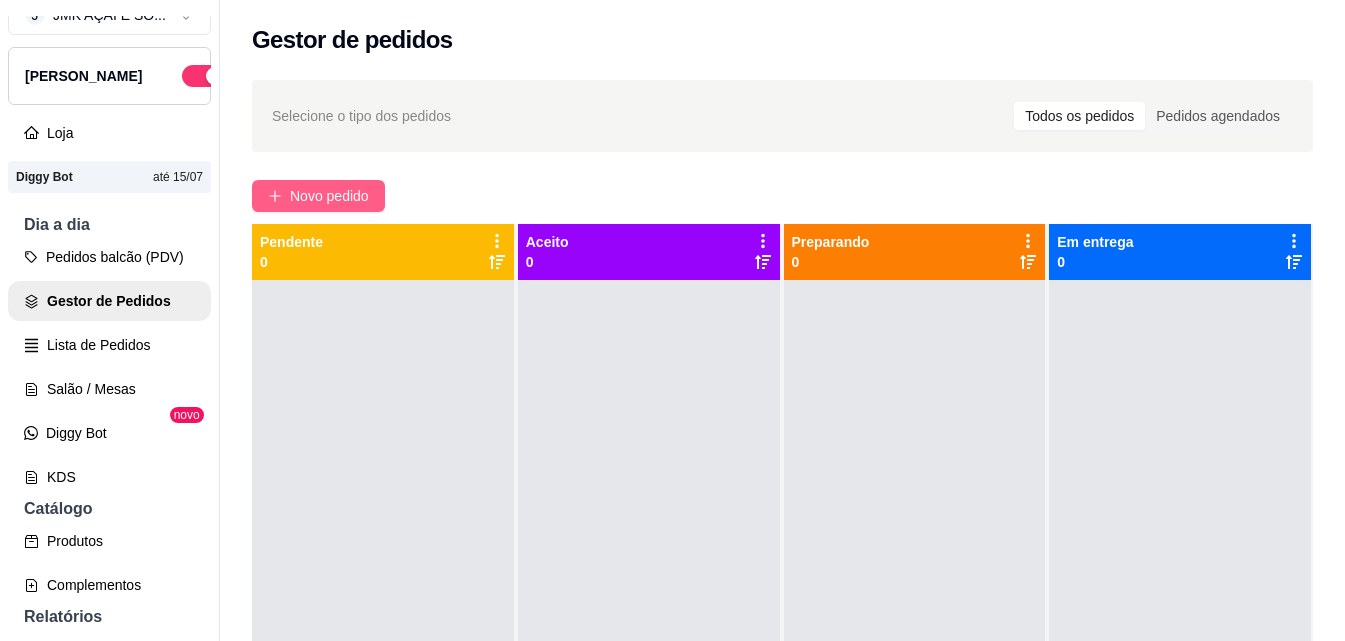 drag, startPoint x: 293, startPoint y: 178, endPoint x: 290, endPoint y: 195, distance: 17.262676 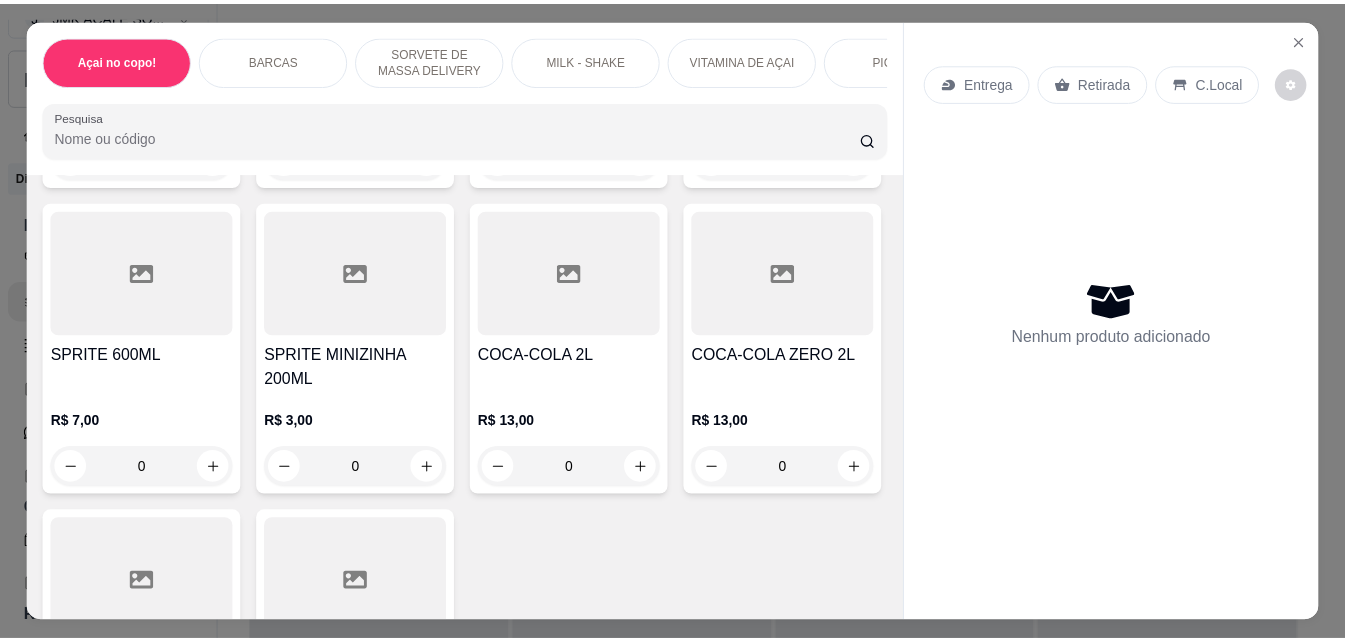 scroll, scrollTop: 6500, scrollLeft: 0, axis: vertical 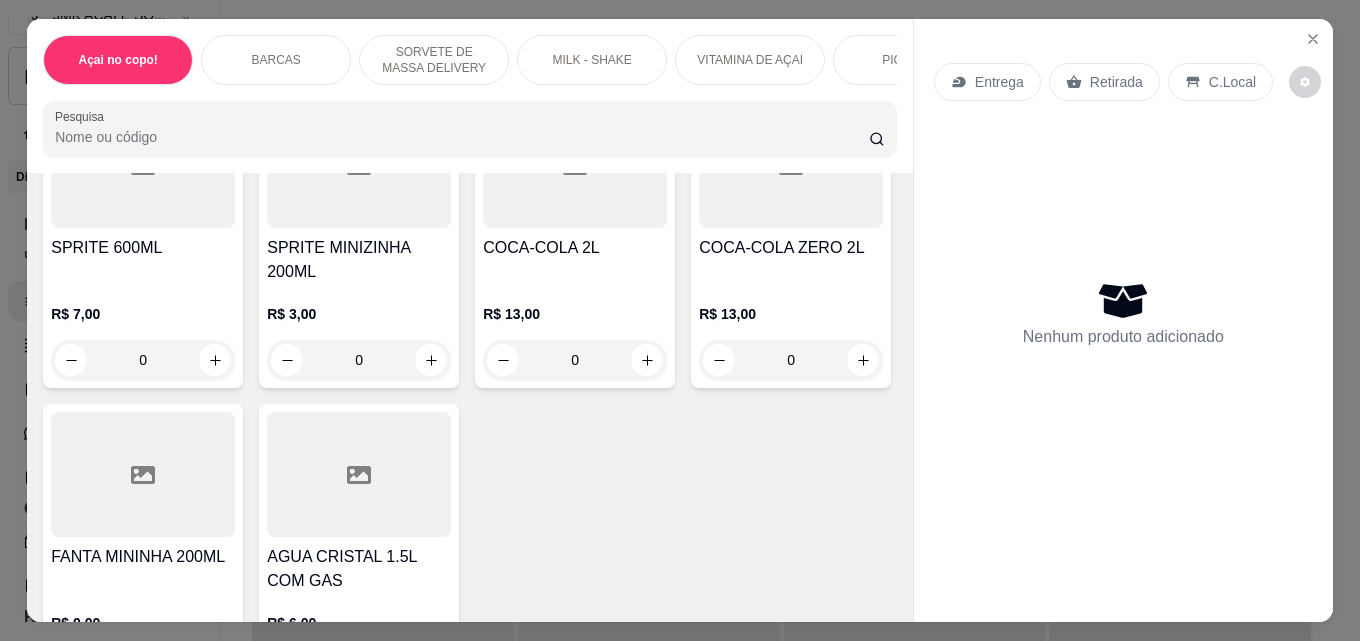 click 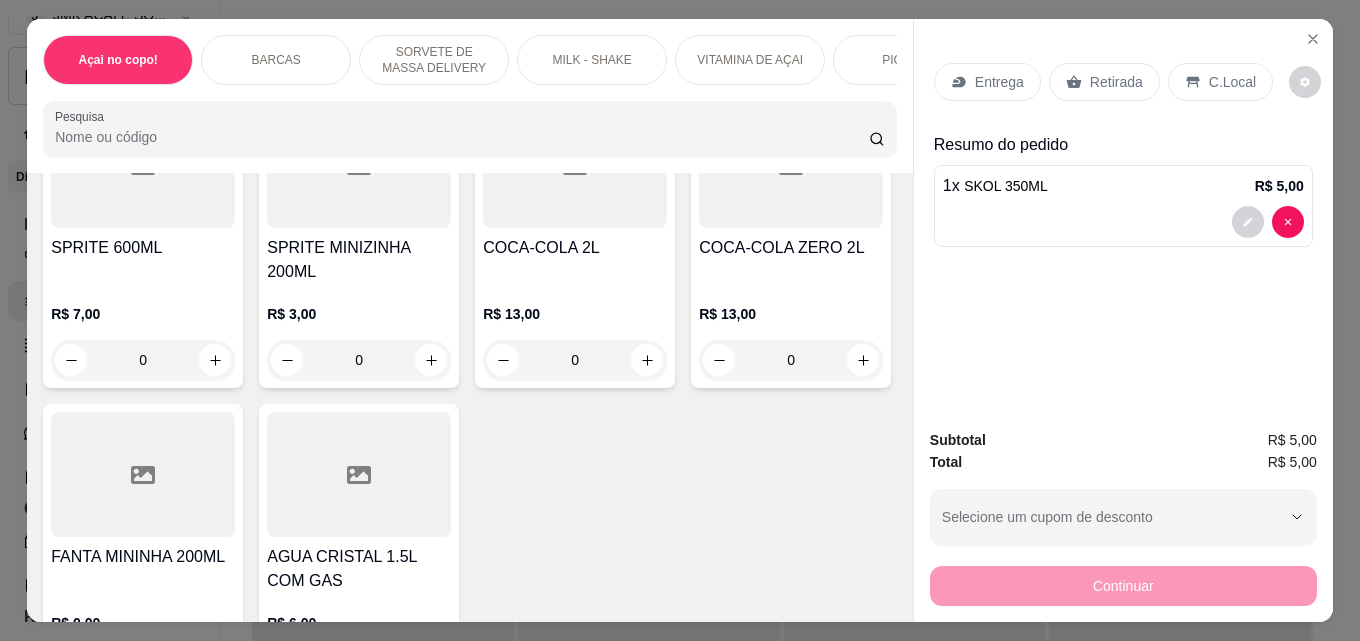click 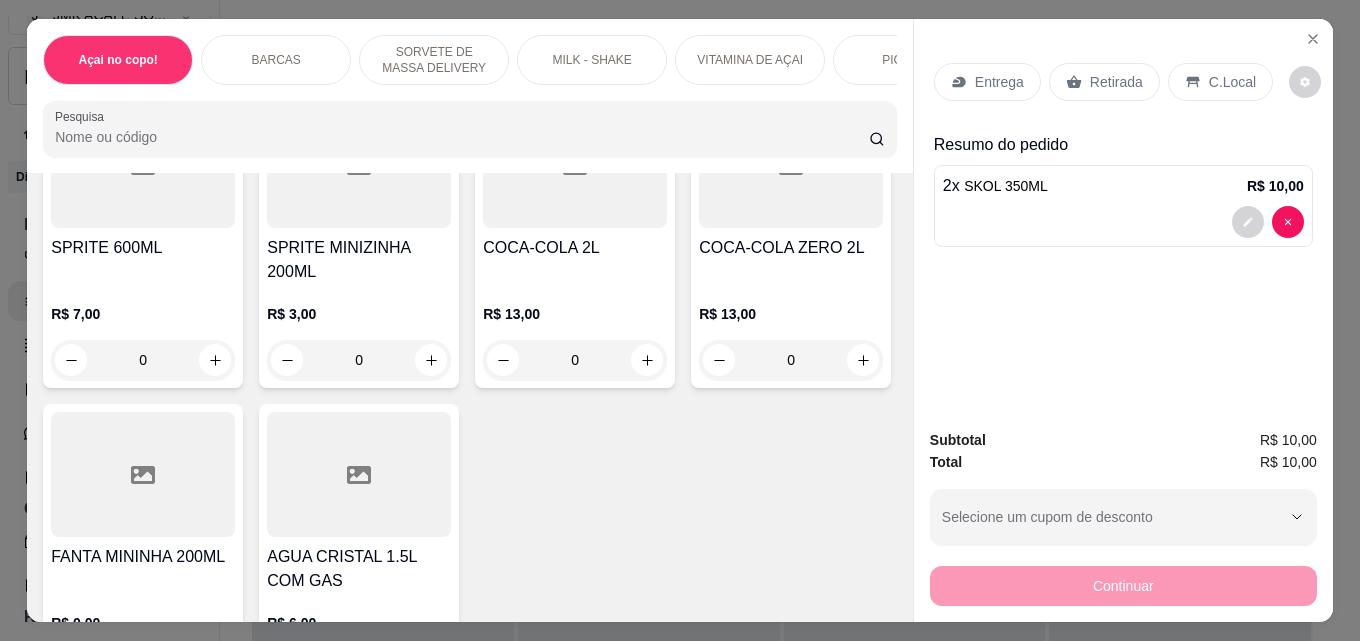 click on "Retirada" at bounding box center (1116, 82) 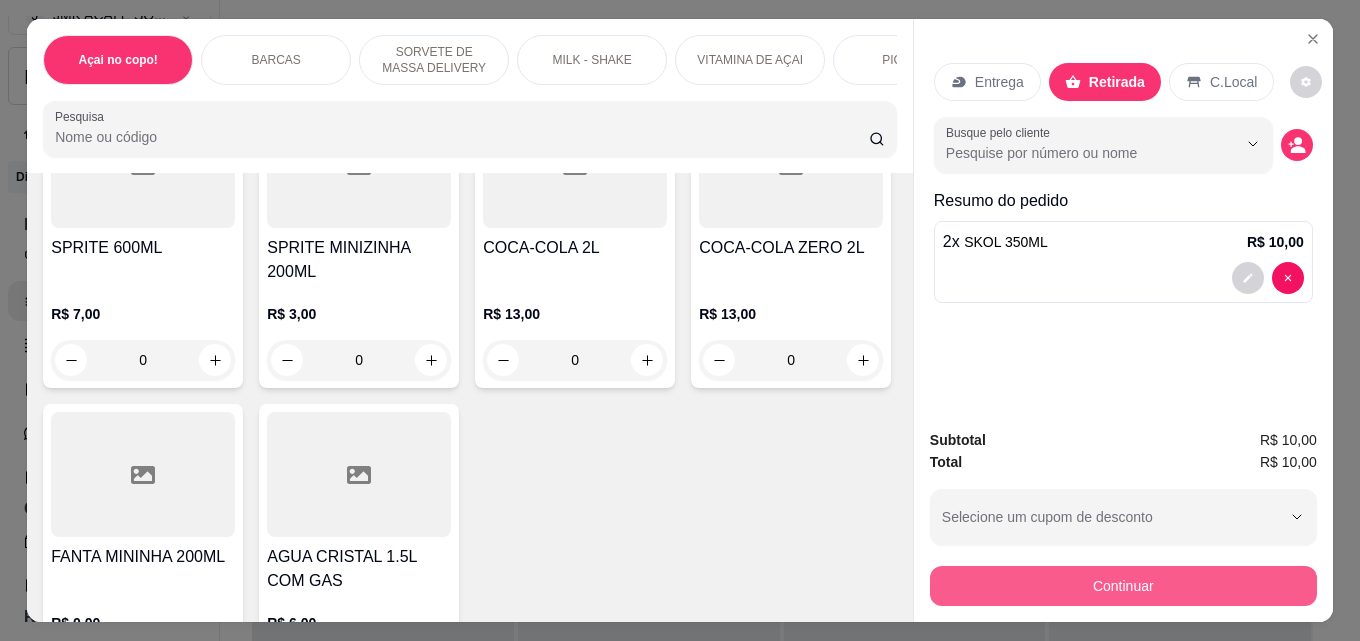 click on "Continuar" at bounding box center (1123, 586) 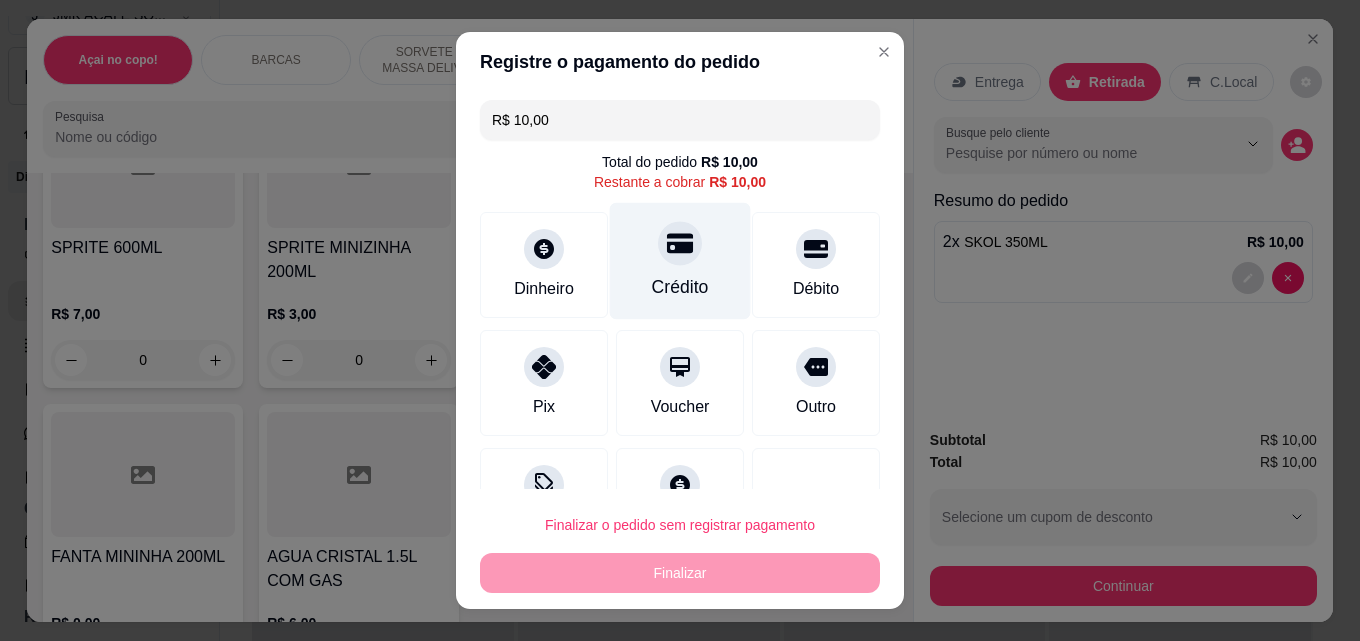click on "Crédito" at bounding box center (680, 261) 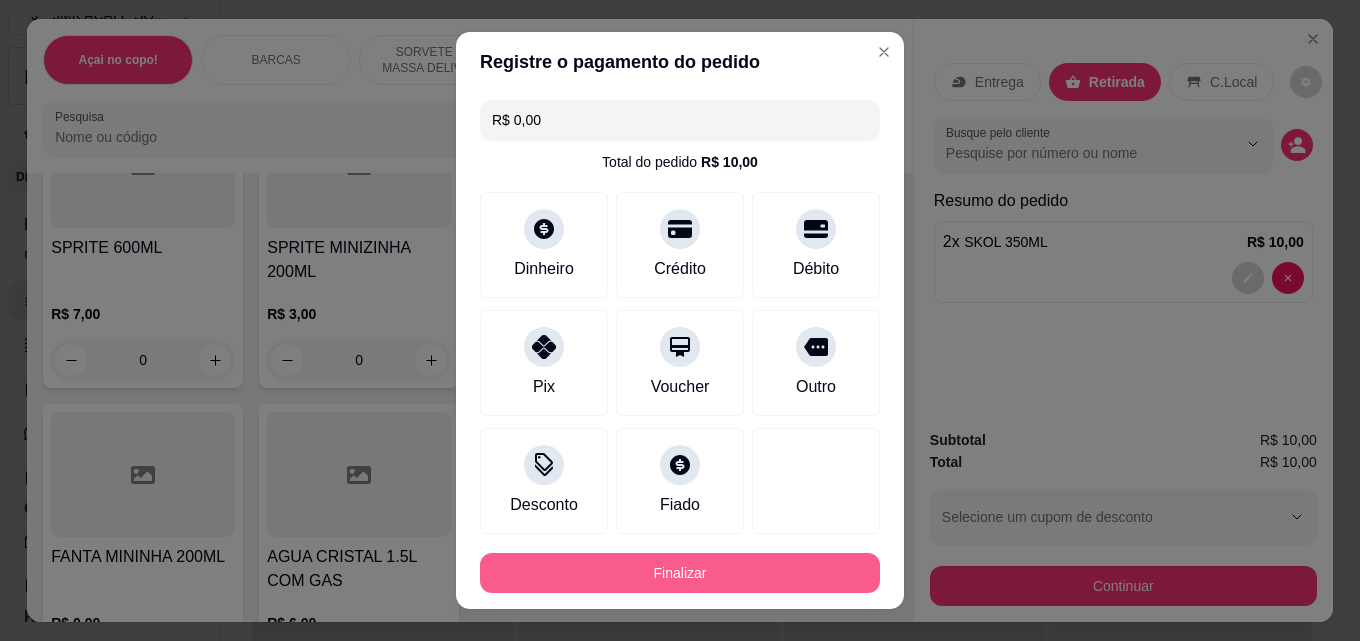click on "Finalizar" at bounding box center [680, 573] 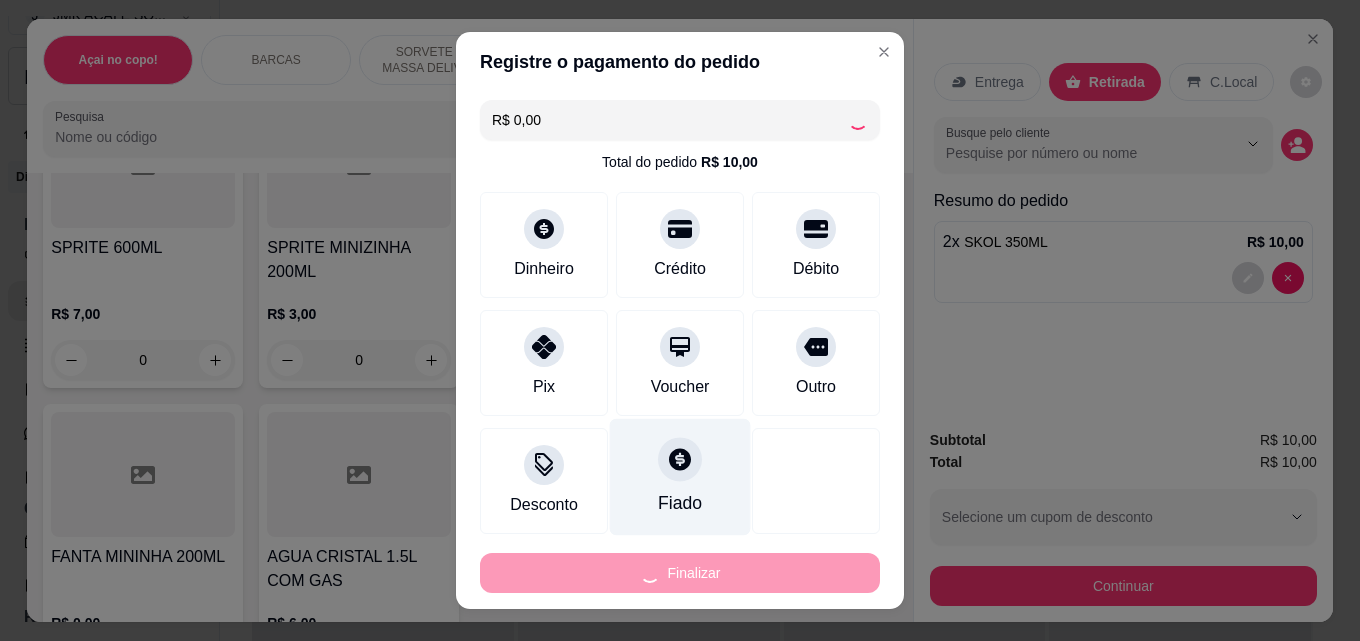 type on "0" 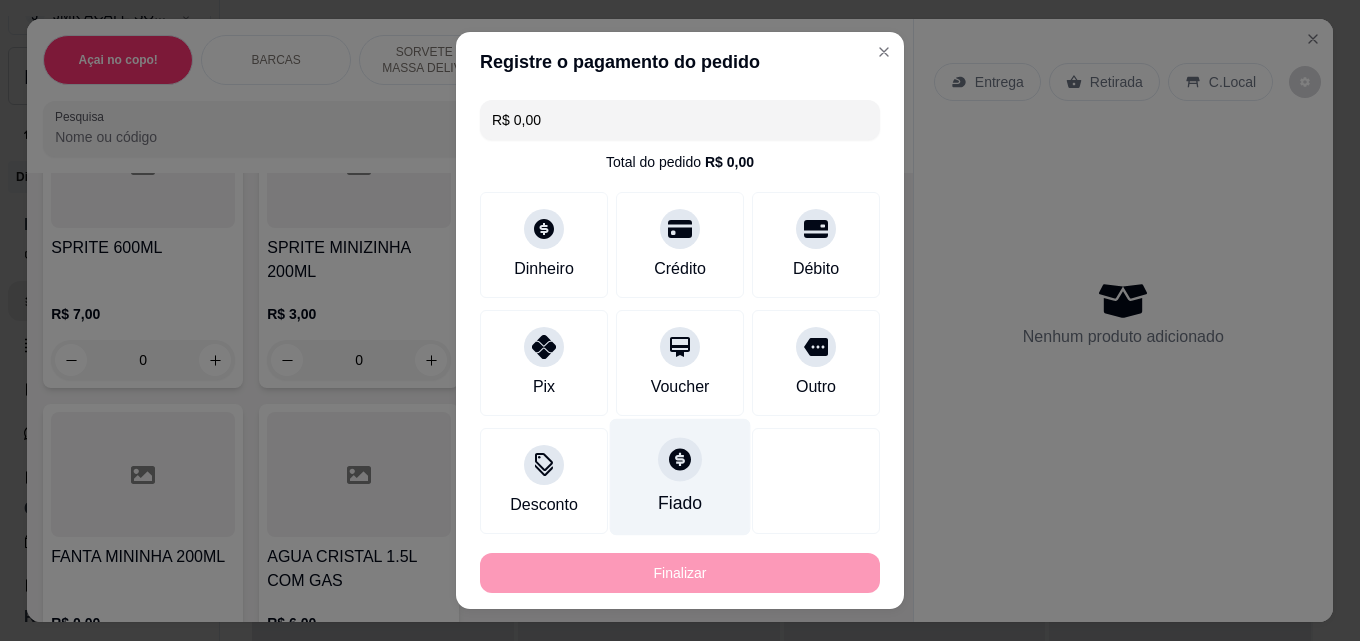 type on "-R$ 10,00" 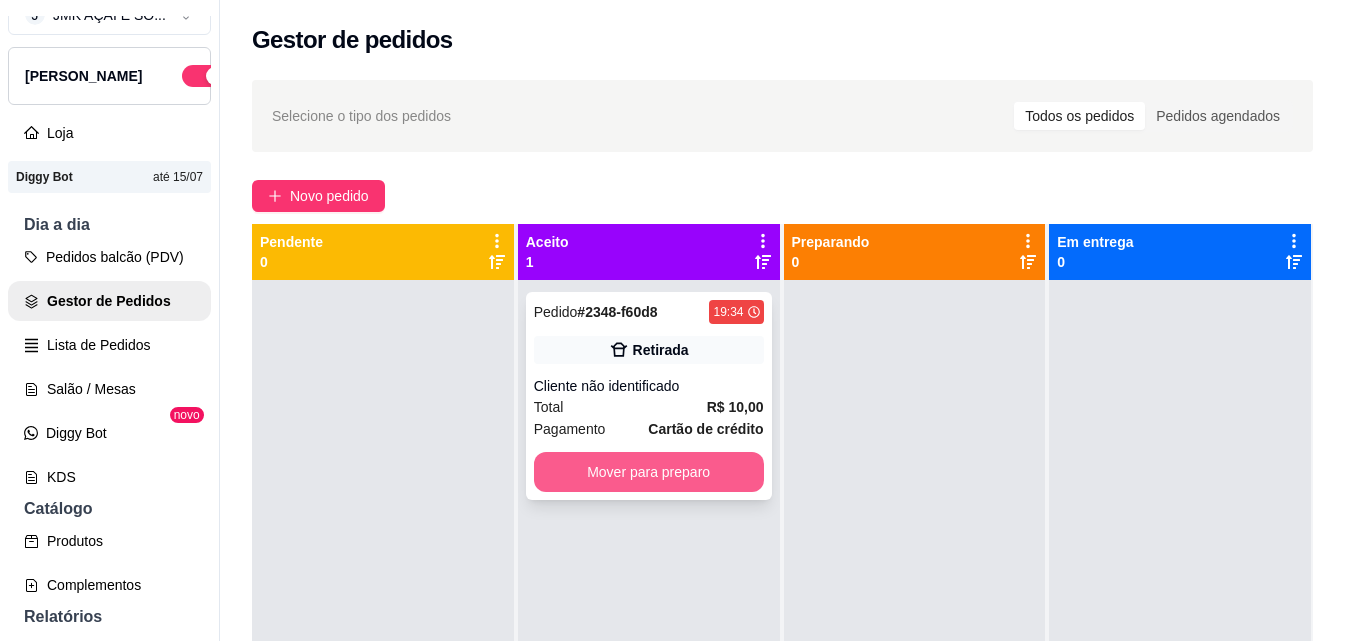 click on "Mover para preparo" at bounding box center (649, 472) 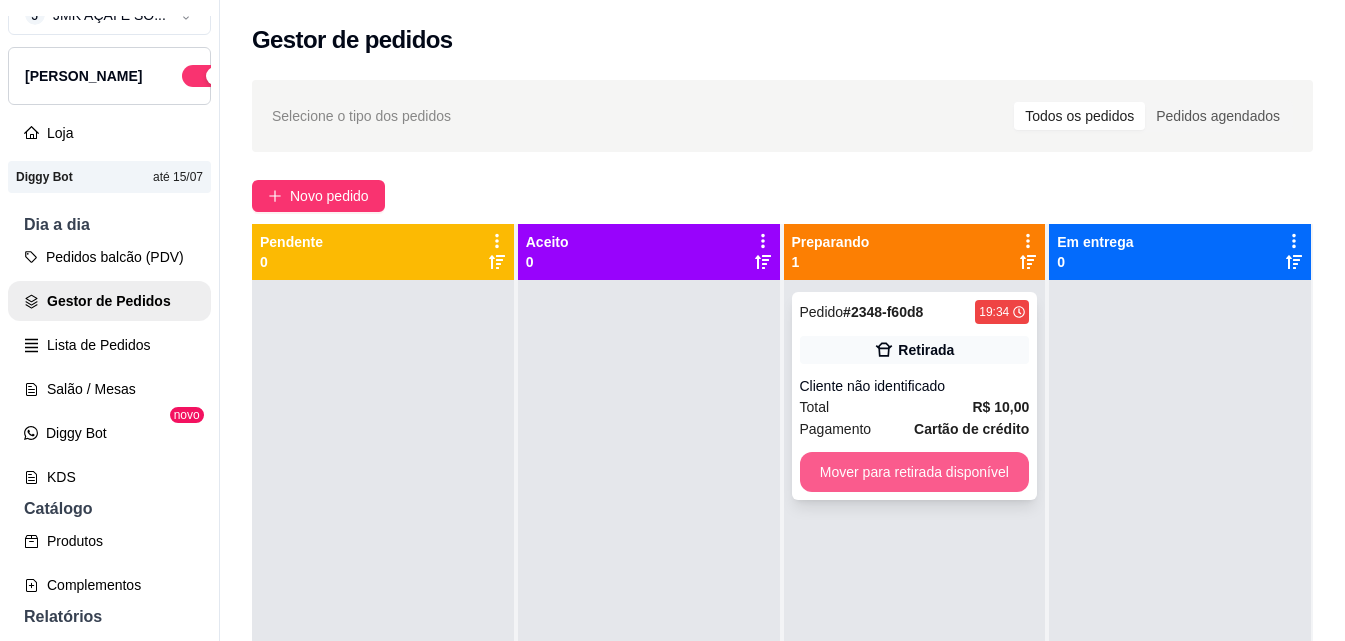 click on "Mover para retirada disponível" at bounding box center [915, 472] 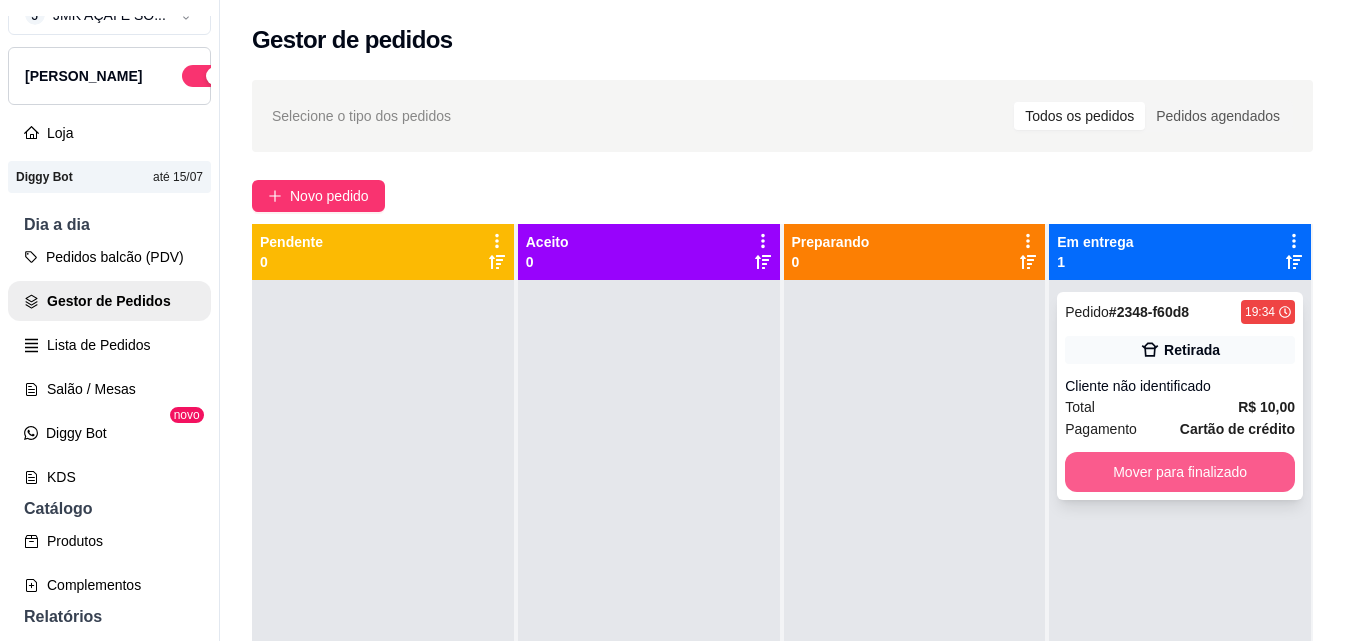 click on "Mover para finalizado" at bounding box center [1180, 472] 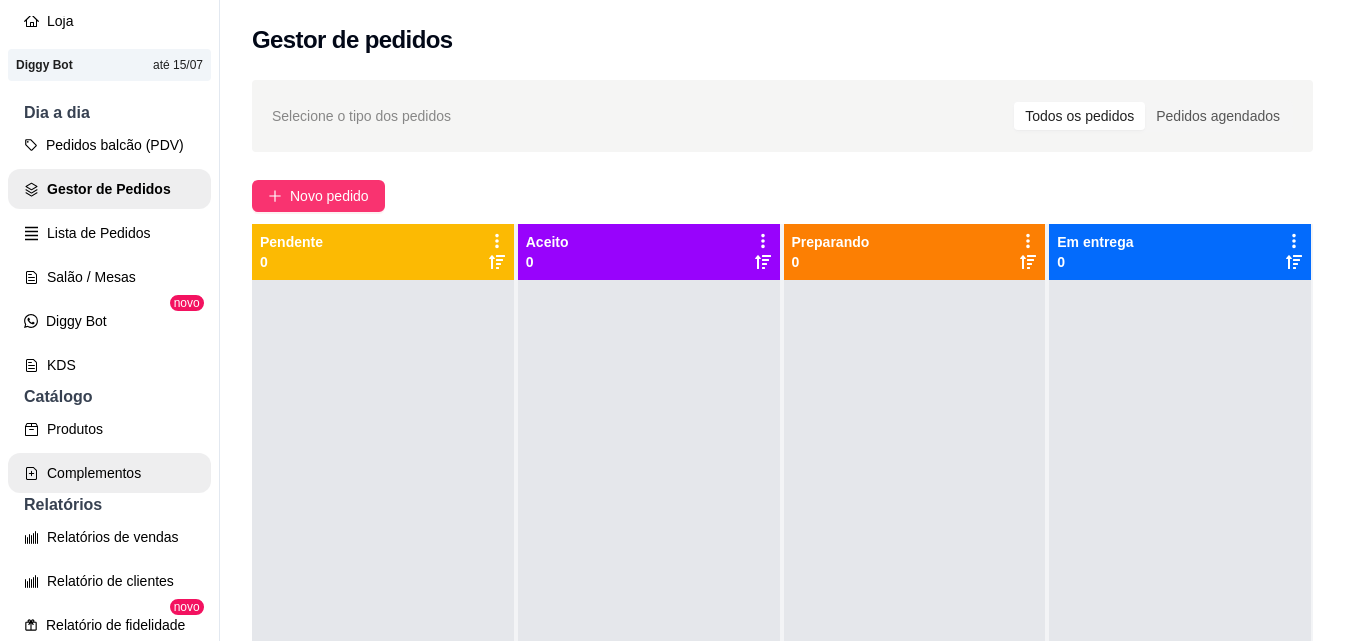 scroll, scrollTop: 329, scrollLeft: 0, axis: vertical 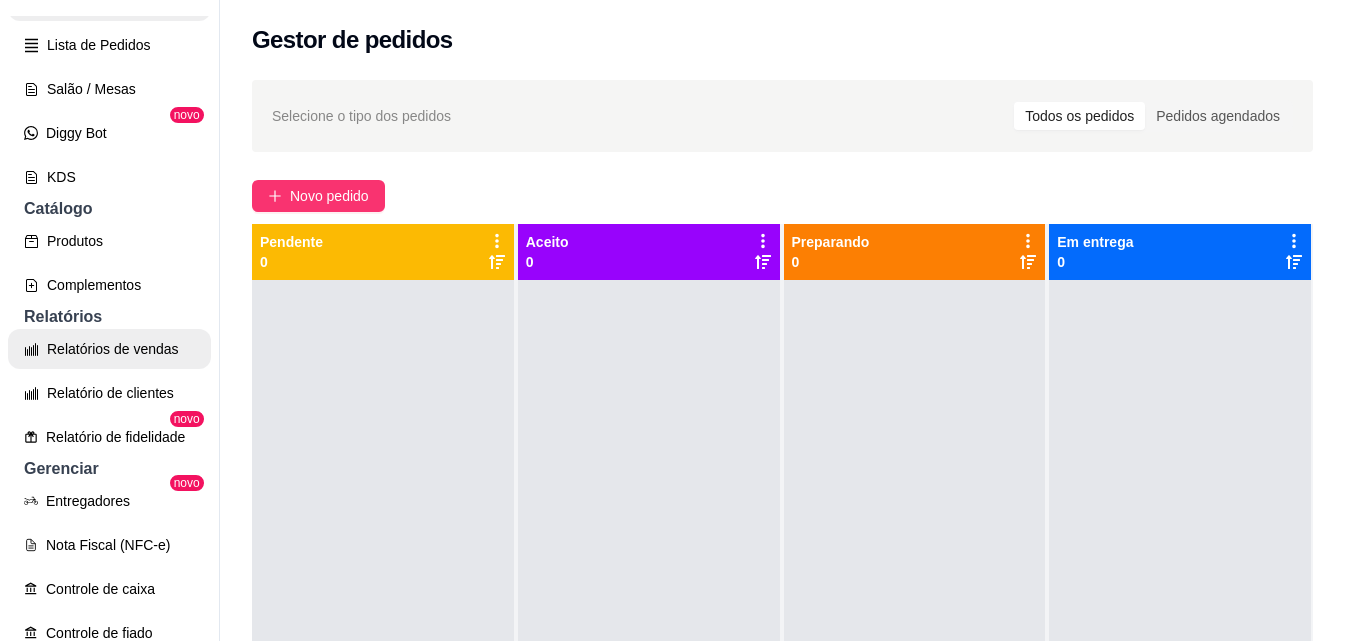 click on "Relatórios de vendas" at bounding box center (109, 349) 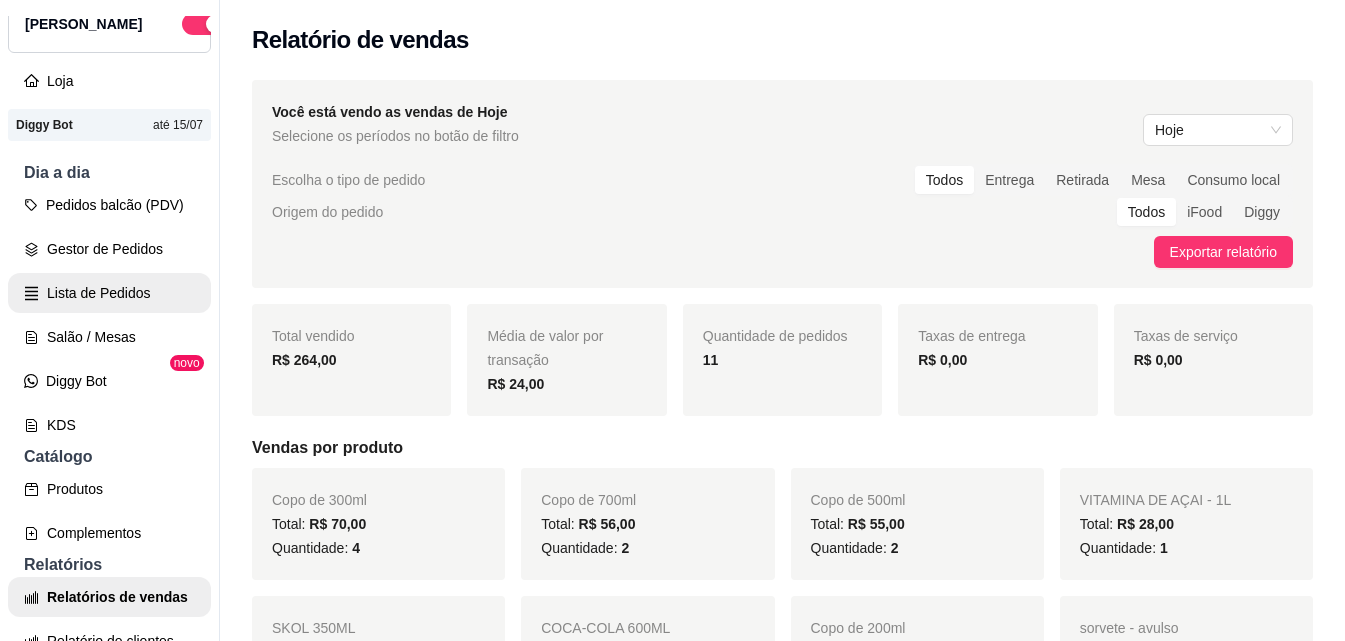 scroll, scrollTop: 29, scrollLeft: 0, axis: vertical 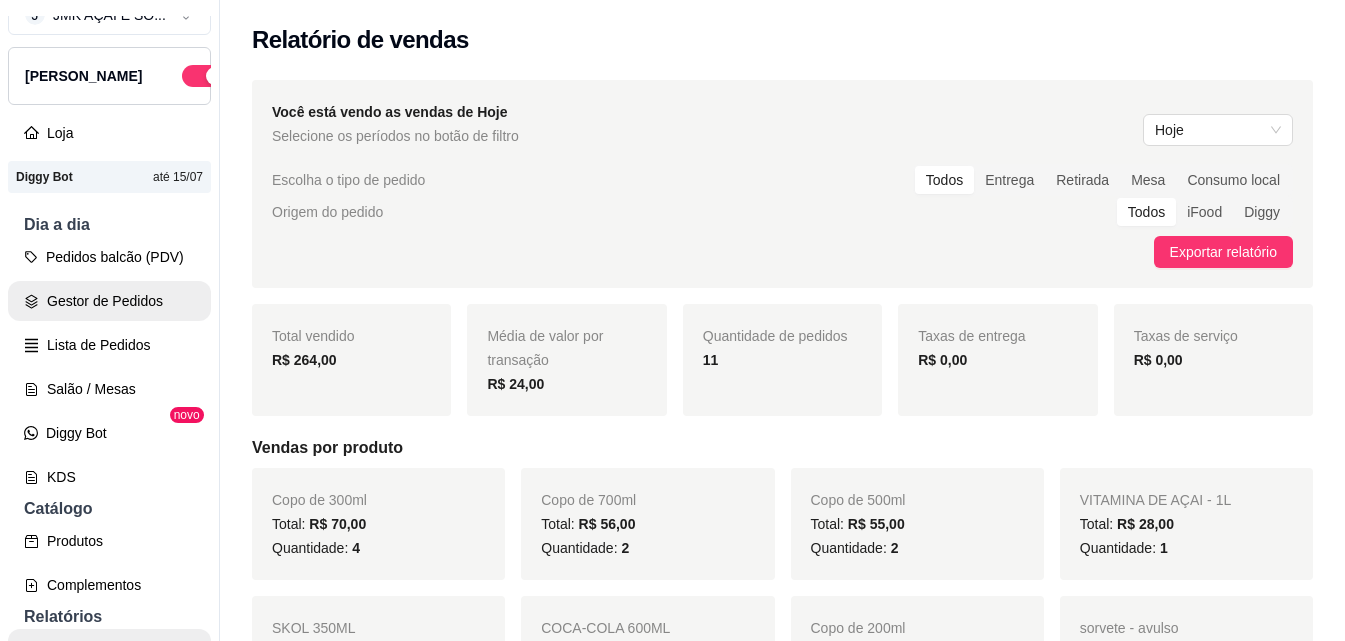click on "Gestor de Pedidos" at bounding box center [109, 301] 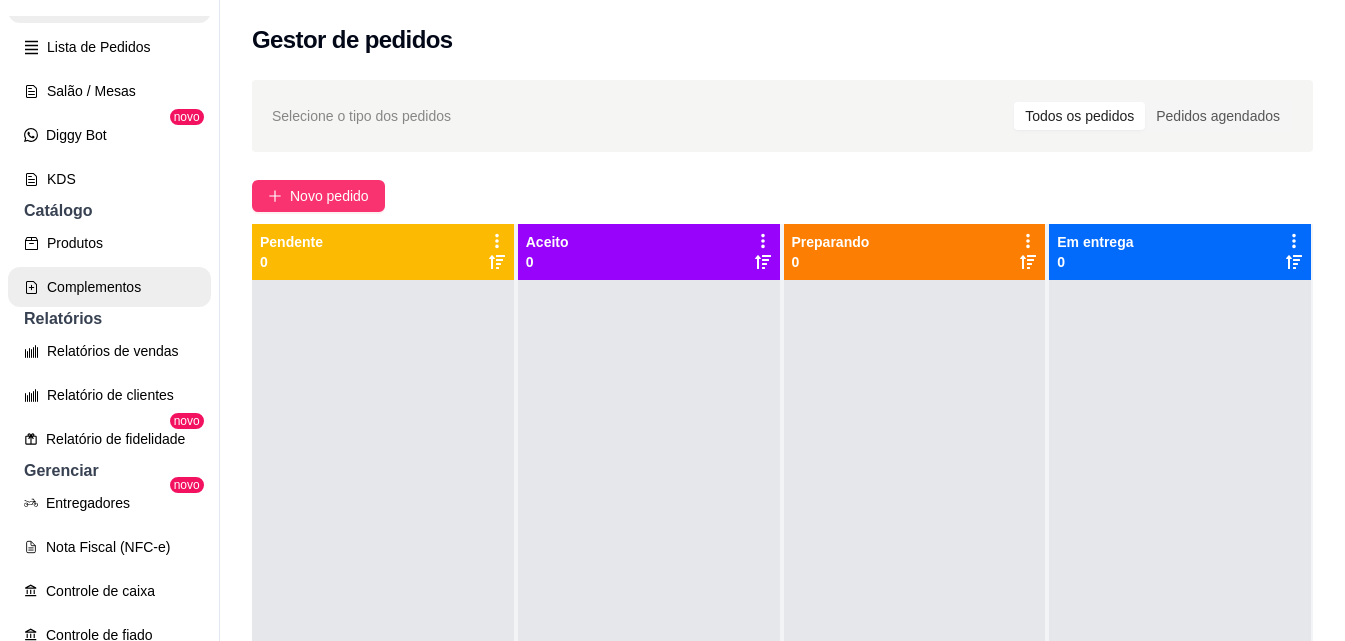 scroll, scrollTop: 329, scrollLeft: 0, axis: vertical 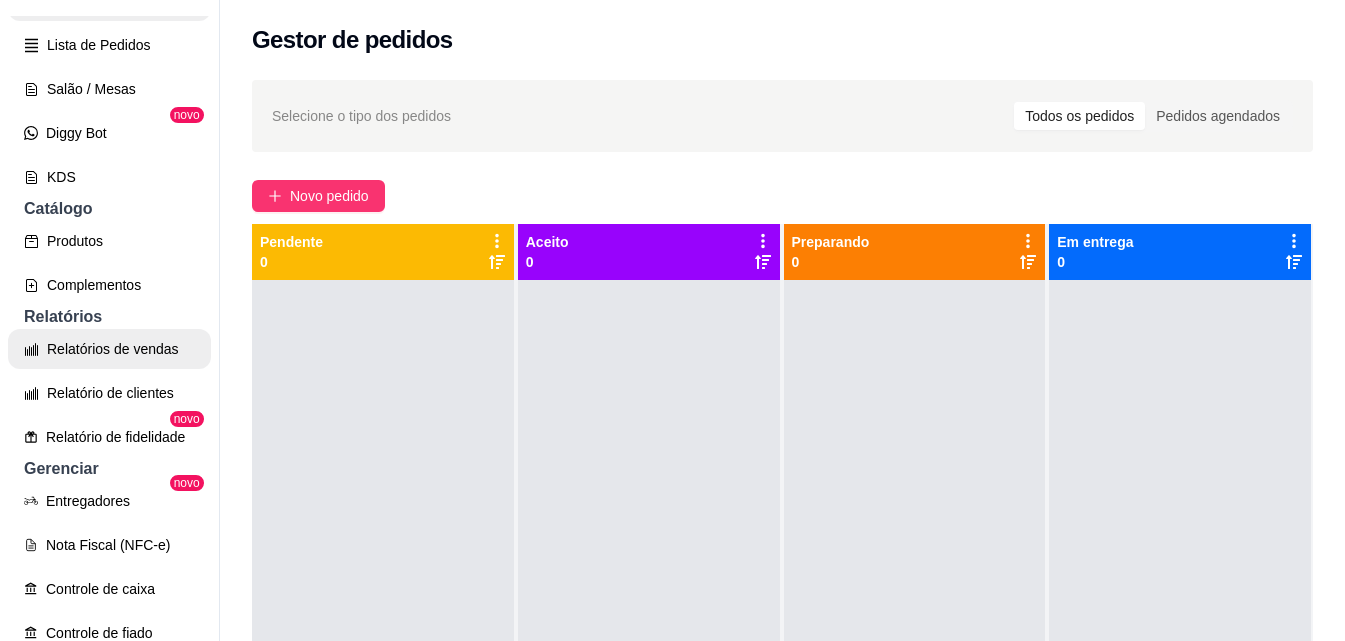 click on "Relatórios de vendas" at bounding box center (109, 349) 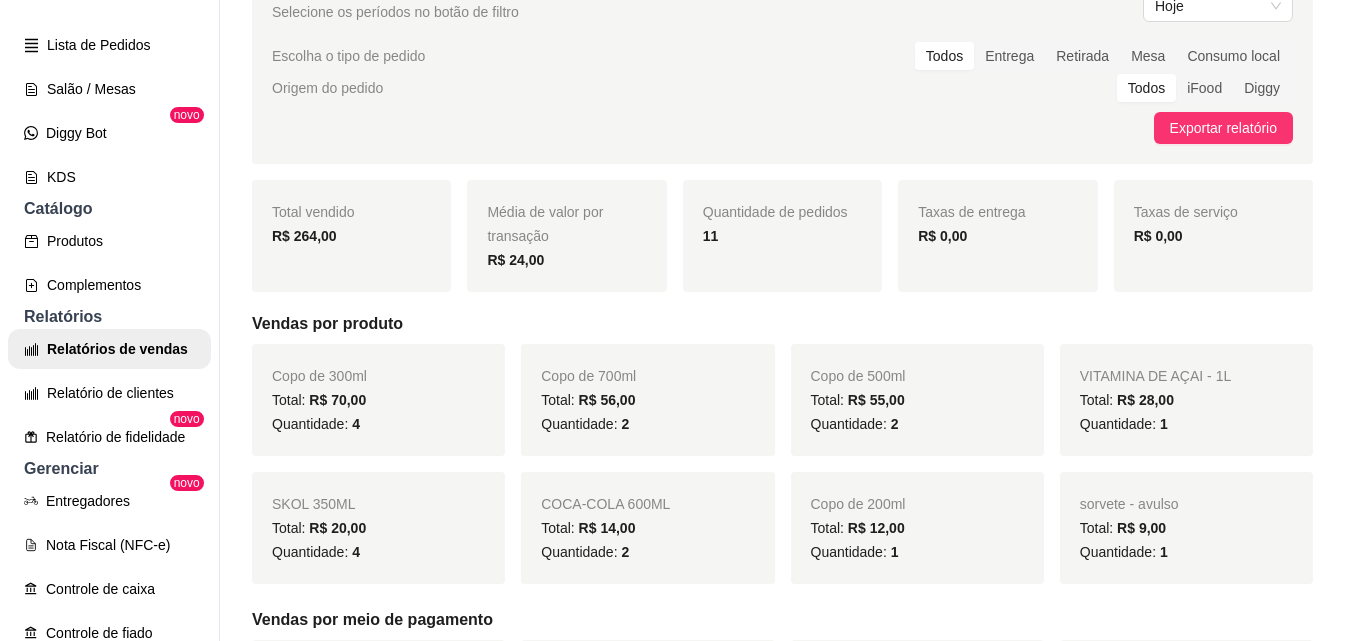 scroll, scrollTop: 200, scrollLeft: 0, axis: vertical 